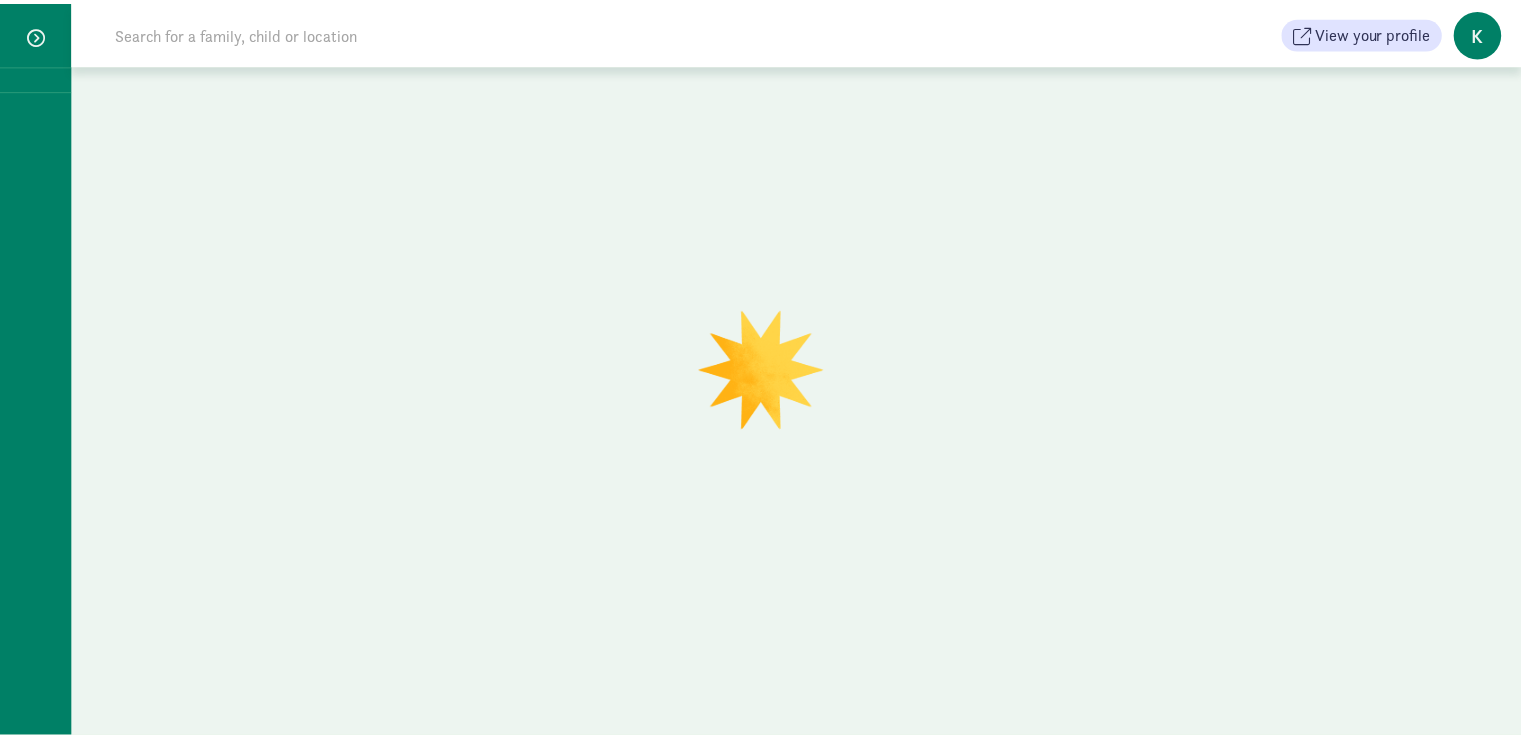 scroll, scrollTop: 0, scrollLeft: 0, axis: both 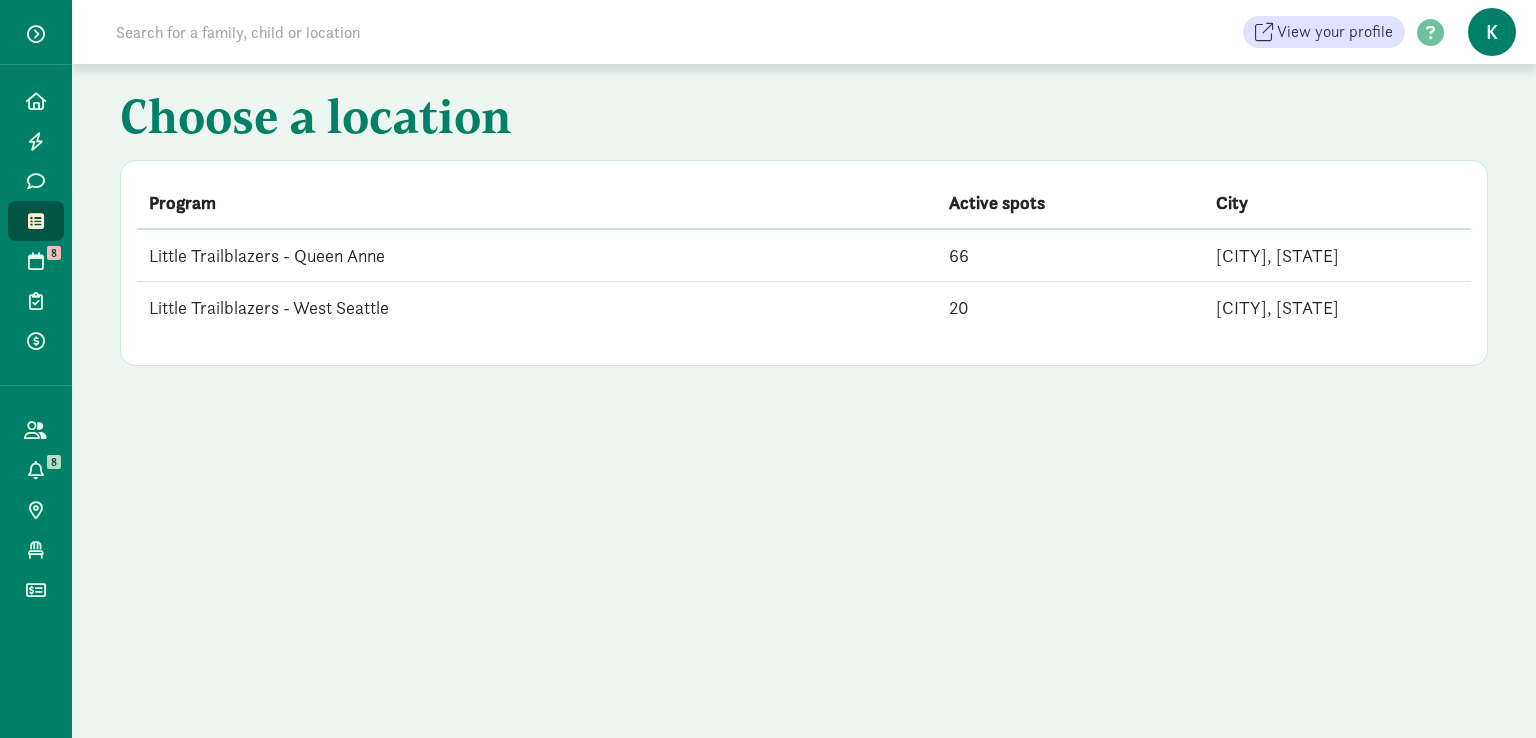 click on "Little Trailblazers - West Seattle" at bounding box center (537, 308) 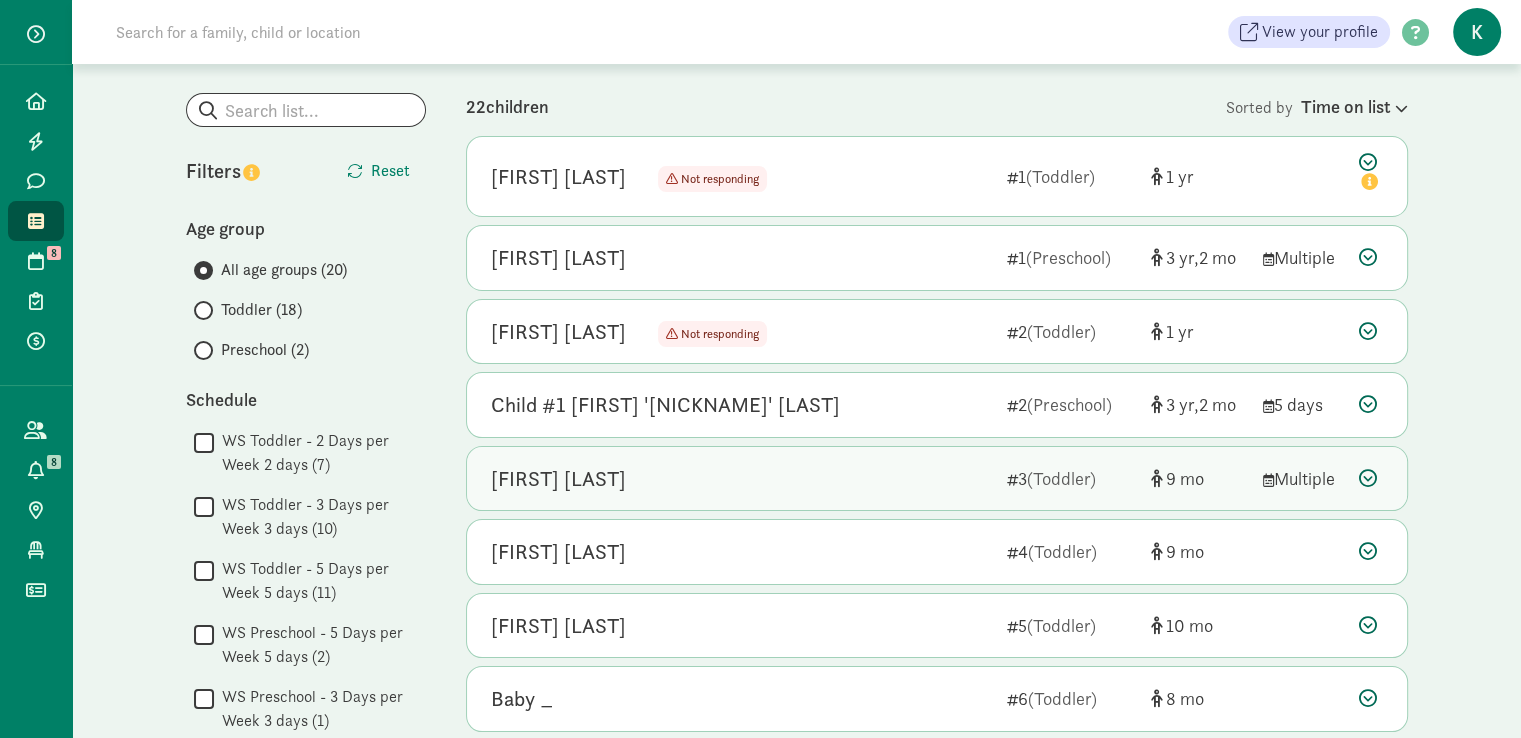 scroll, scrollTop: 200, scrollLeft: 0, axis: vertical 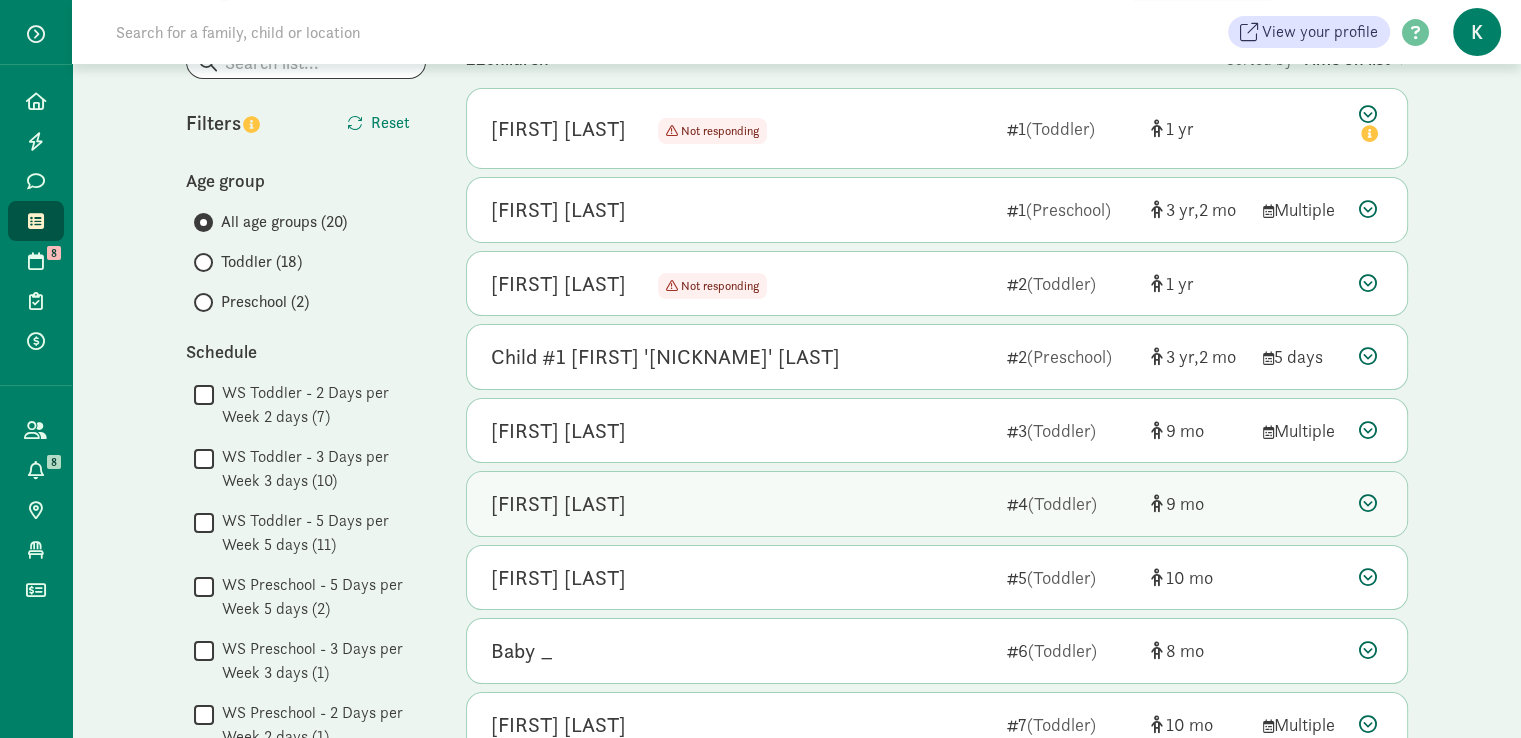click at bounding box center [1368, 503] 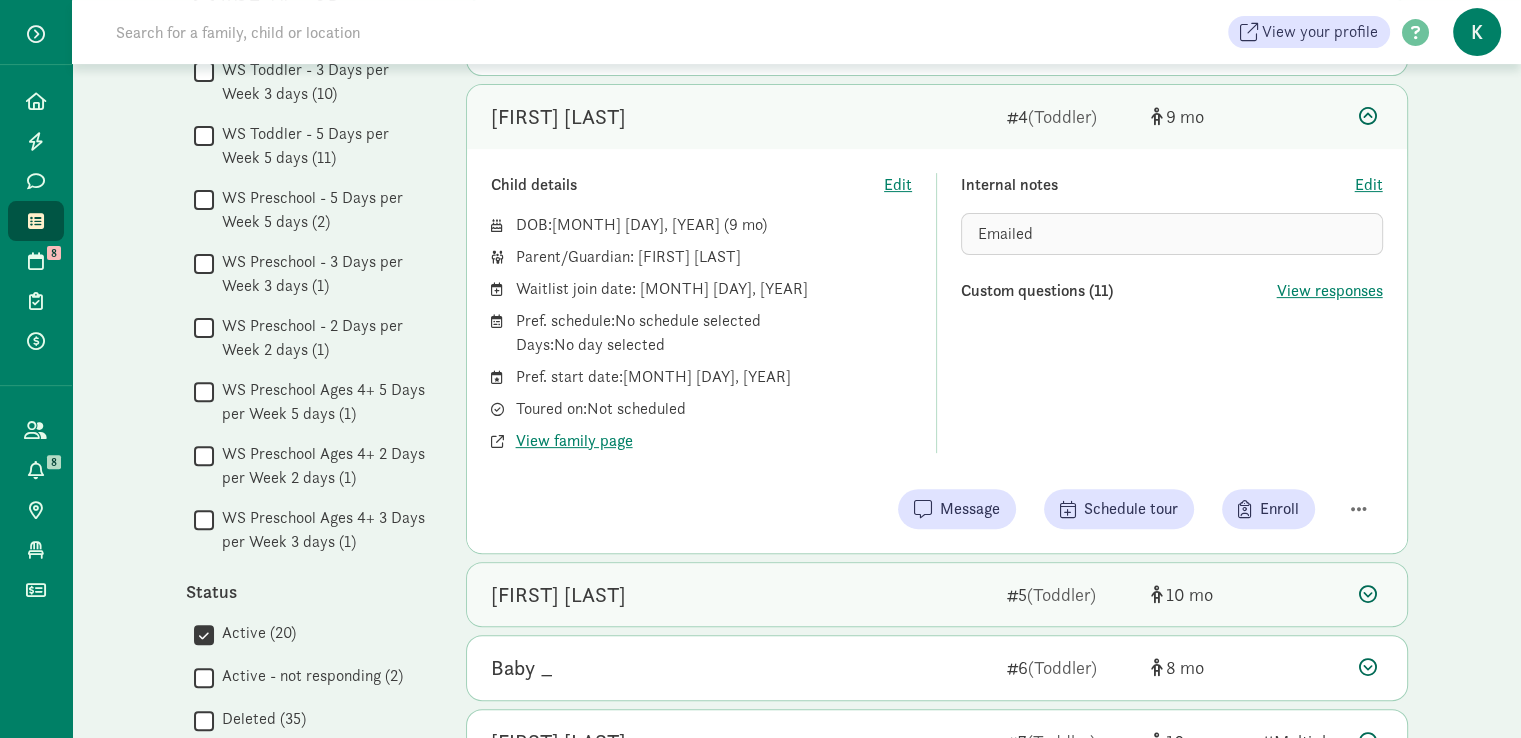 scroll, scrollTop: 600, scrollLeft: 0, axis: vertical 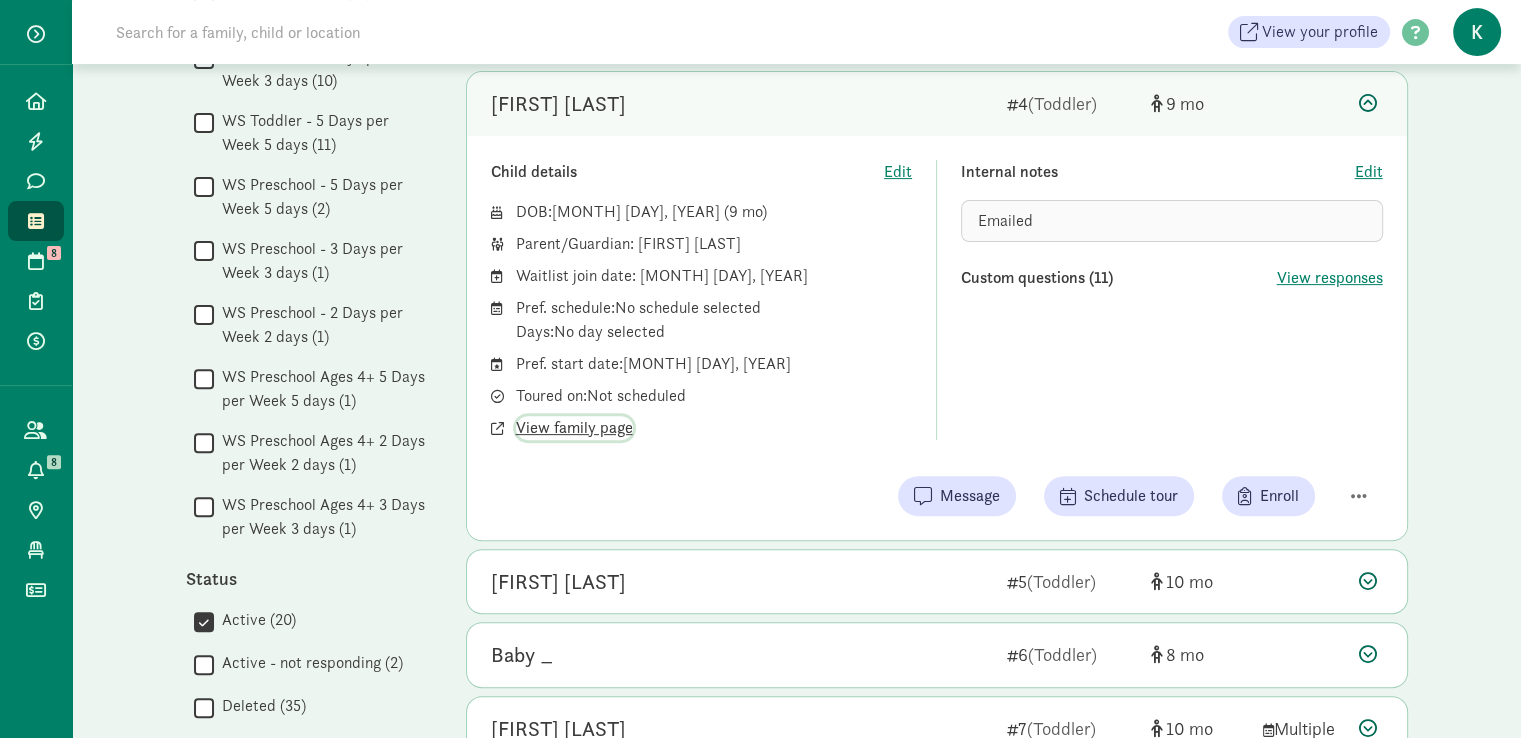click on "View family page" at bounding box center (574, 428) 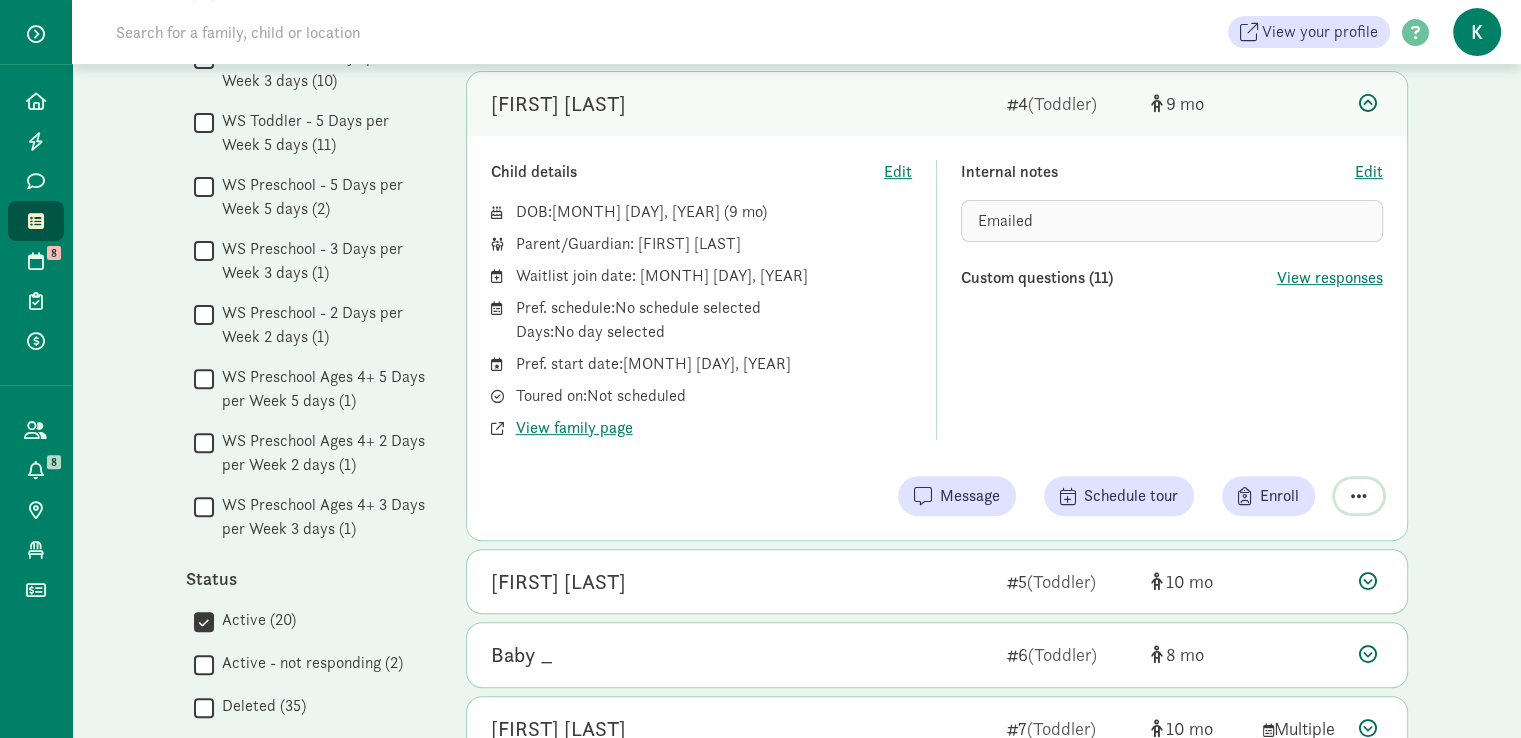 click at bounding box center (1359, 496) 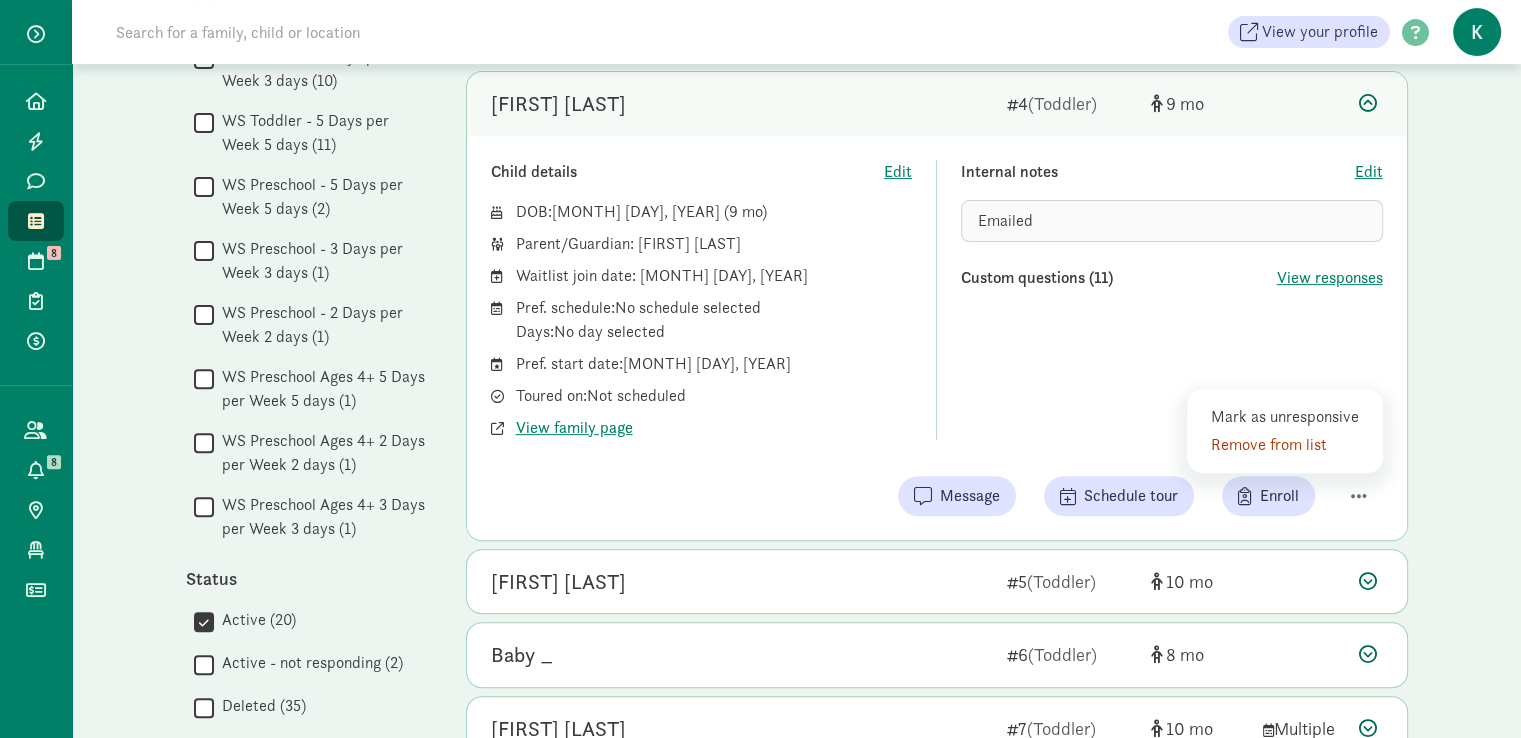 click on "Location
Little Trailblazers - Queen Anne Little Trailblazers - West Seattle       My waitlist
Invite family
Export                   Show filters                       Filters     Reset   Age group       All age groups (20)
Toddler (18)
Preschool (2)
Schedule        WS Toddler - 2 Days per Week  2 days (7)
   WS Toddler - 3 Days per Week  3 days (10)
   WS Toddler - 5 Days per Week  5 days (11)
   WS Preschool - 5 Days per Week  5 days (2)
   WS Preschool - 3 Days per Week  3 days (1)
   WS Preschool - 2 Days per Week  2 days (1)
   WS Preschool Ages 4+ 5 Days per Week 5 days (1)
   WS Preschool Ages 4+ 2 Days per Week 2 days (1)
   WS Preschool Ages 4+ 3 Days per Week 3 days (1)
Status        Active (20)
   Active - not responding (2)
" 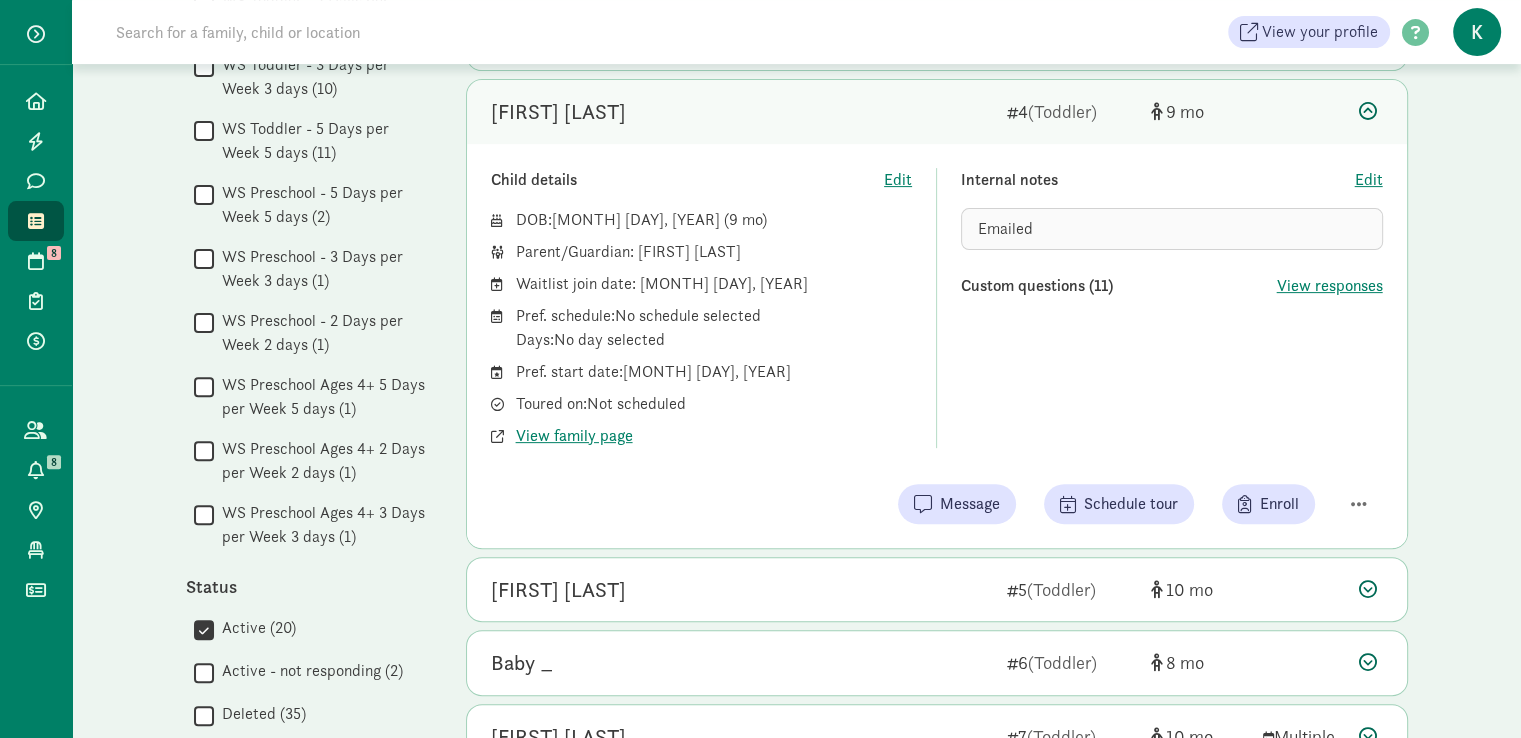 scroll, scrollTop: 600, scrollLeft: 0, axis: vertical 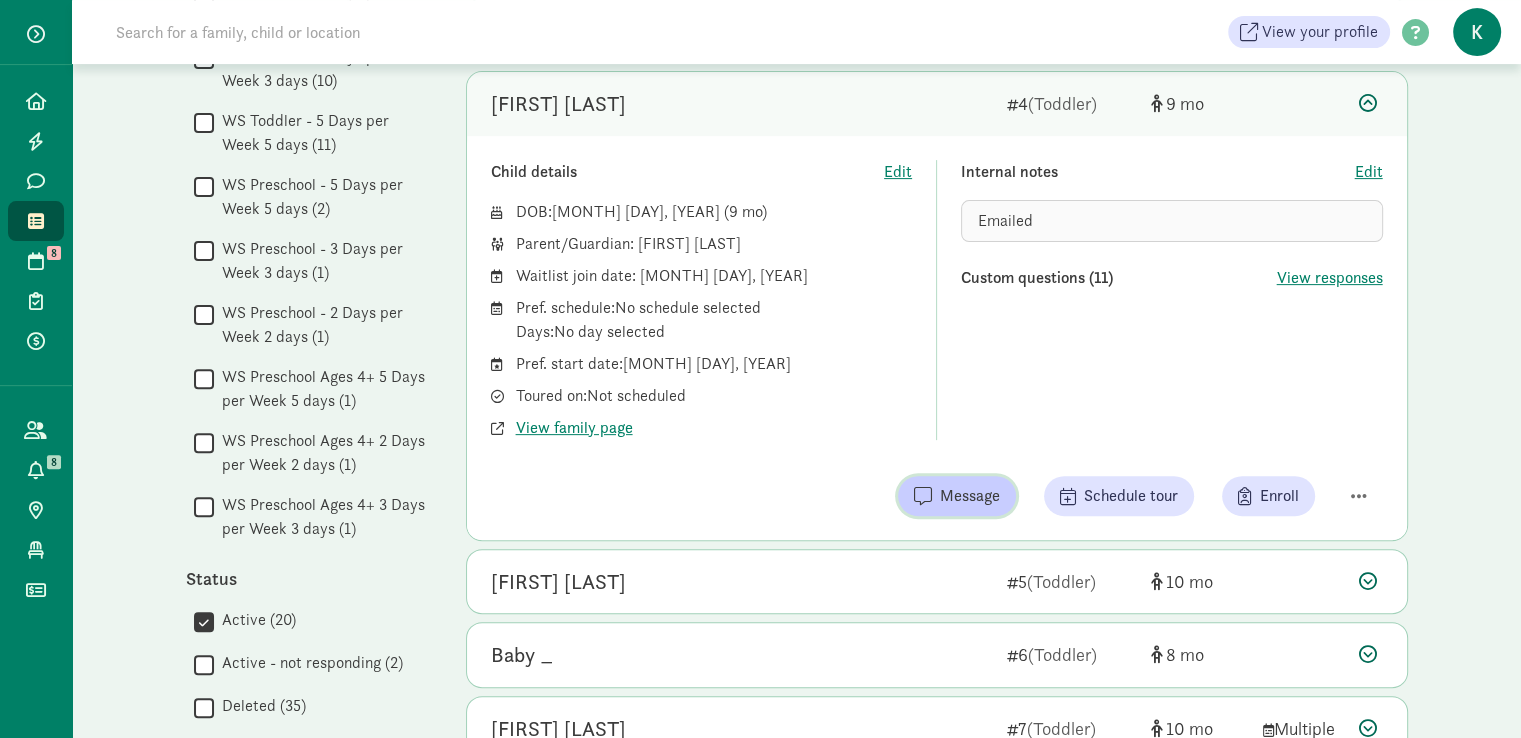 click on "Message" at bounding box center (970, 496) 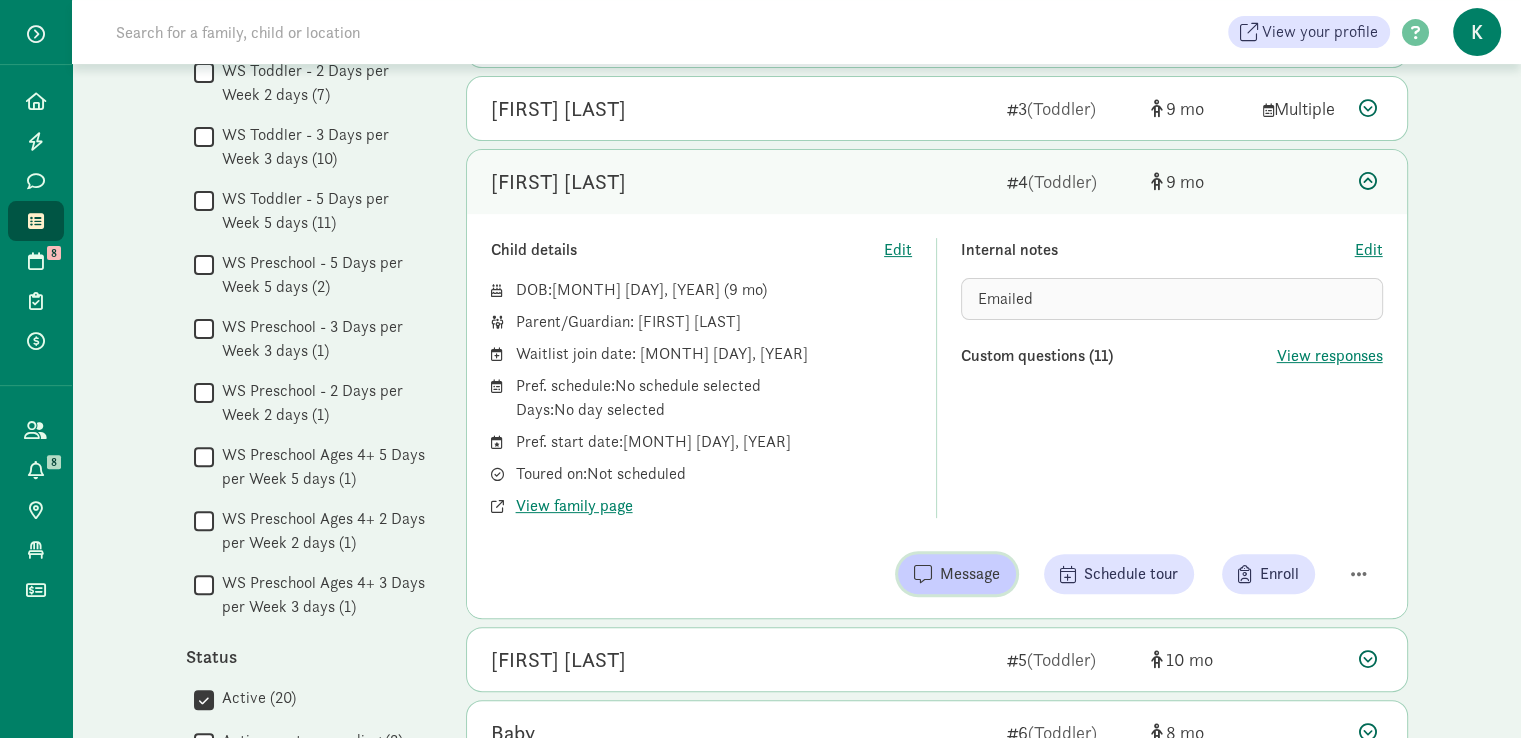 scroll, scrollTop: 400, scrollLeft: 0, axis: vertical 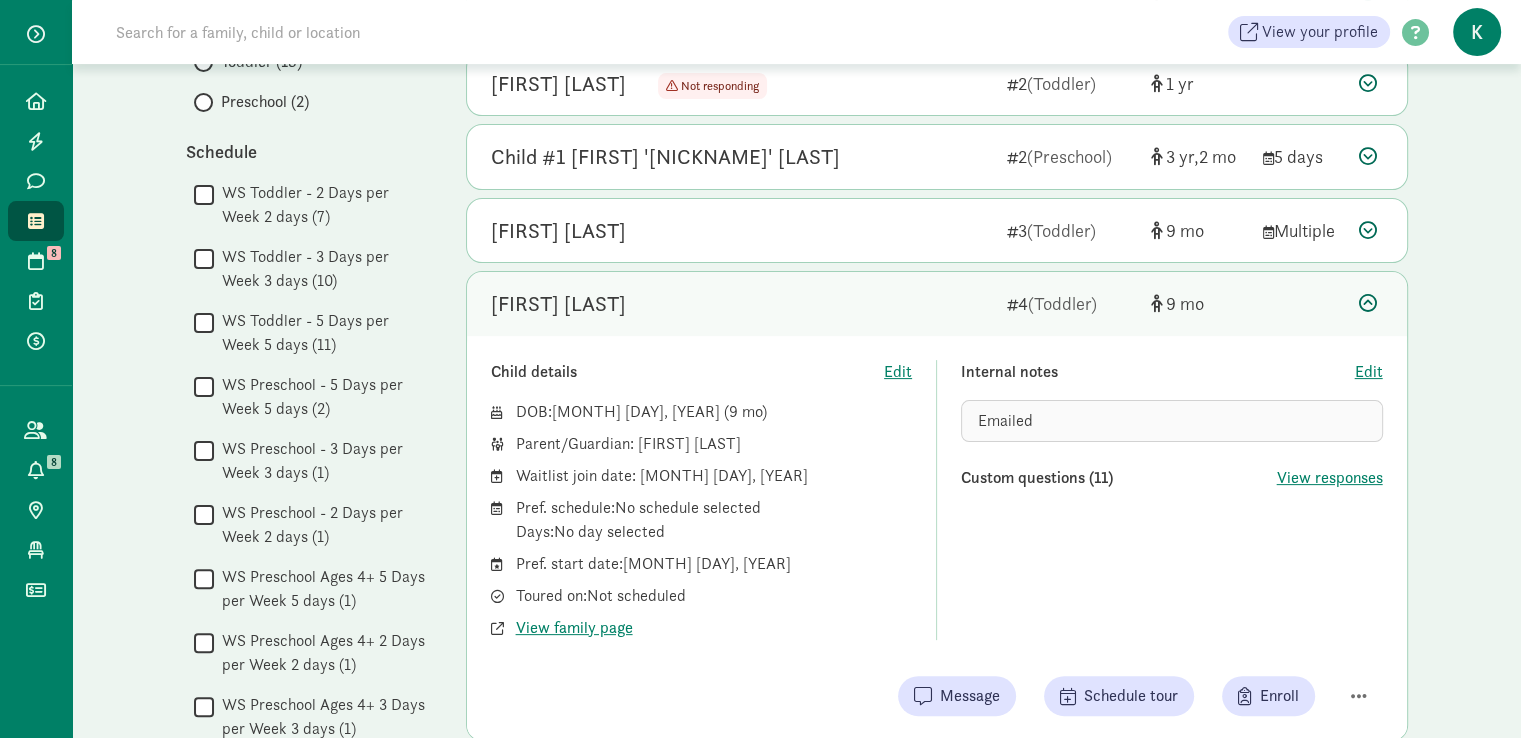 click at bounding box center [1368, 303] 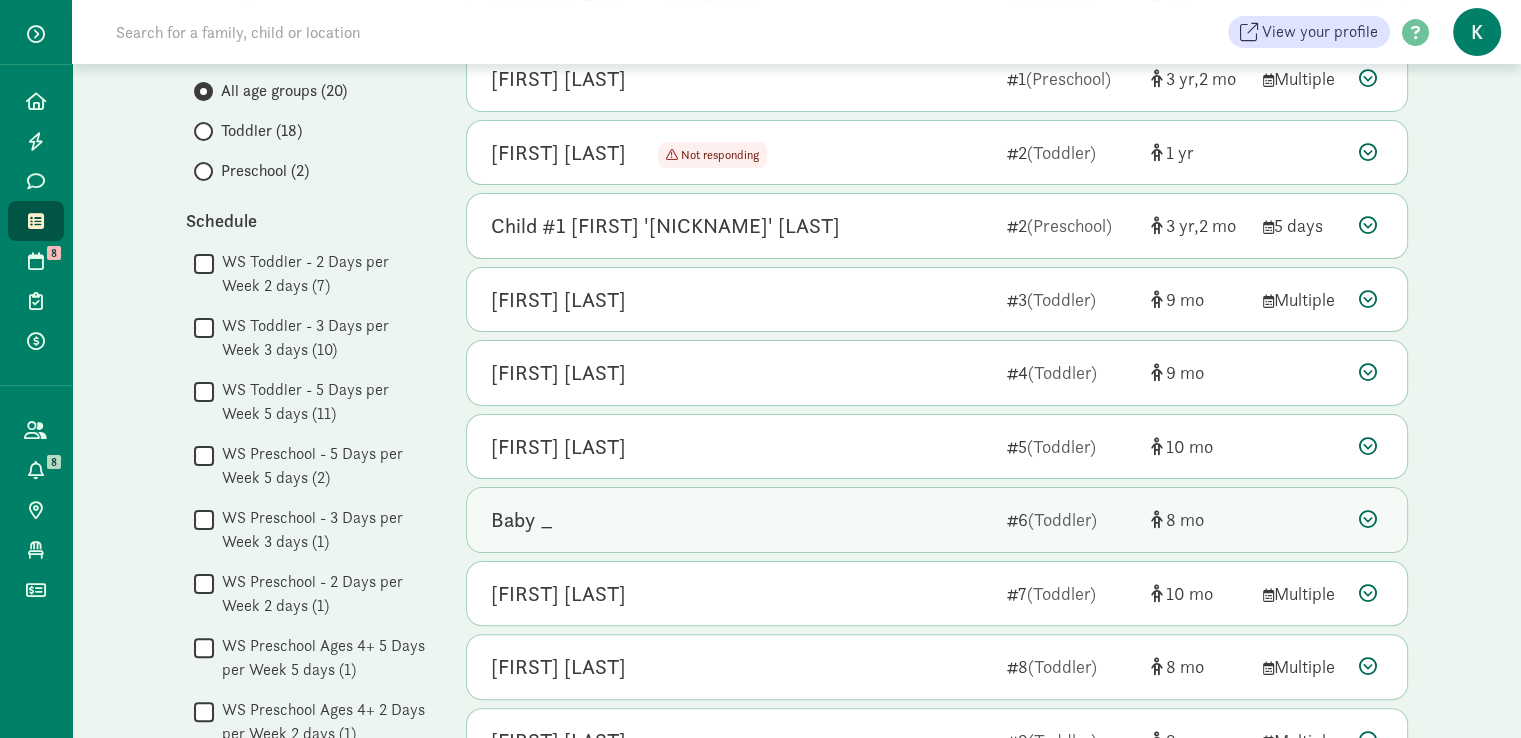 scroll, scrollTop: 400, scrollLeft: 0, axis: vertical 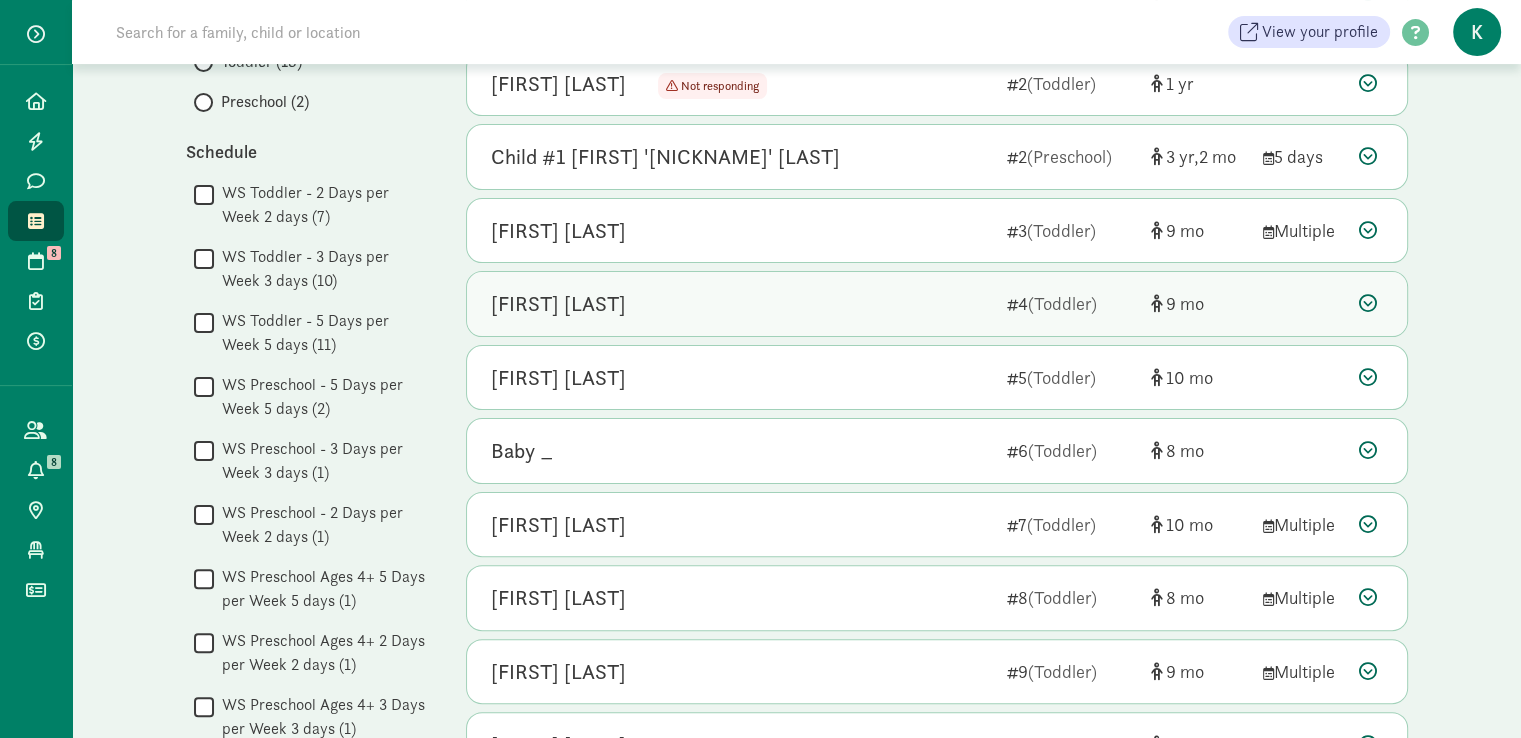 click on "Baby Benson" at bounding box center [741, 304] 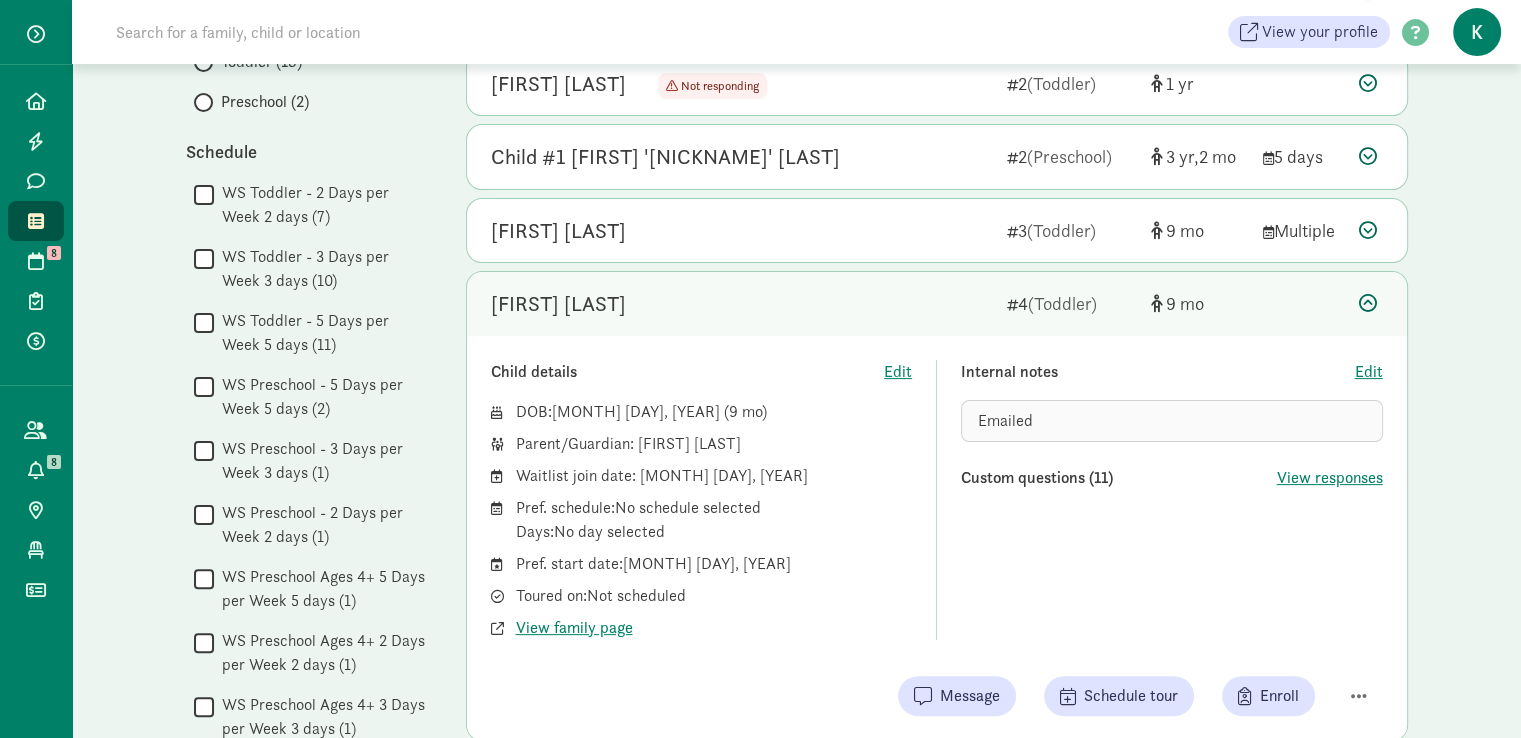 click at bounding box center (1368, 303) 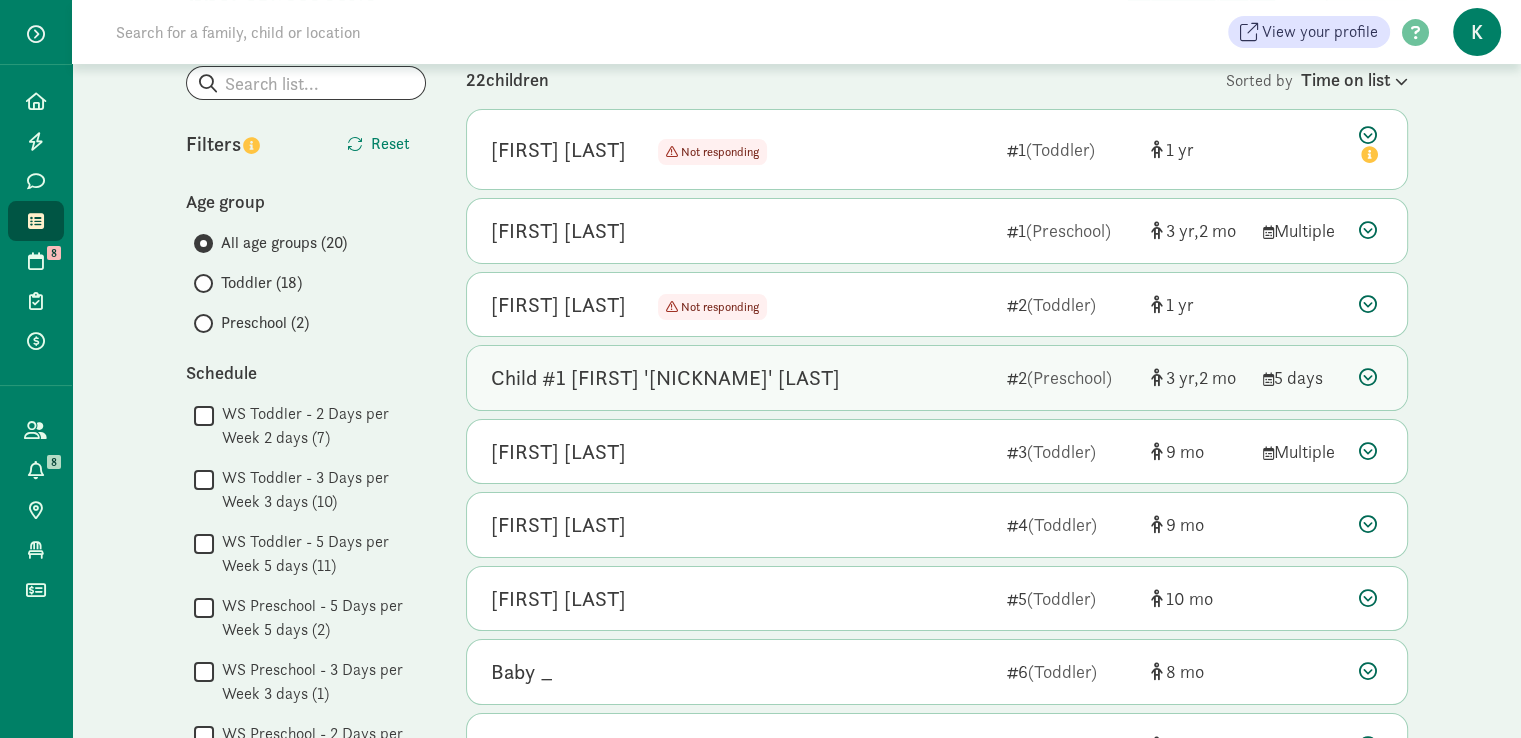 scroll, scrollTop: 200, scrollLeft: 0, axis: vertical 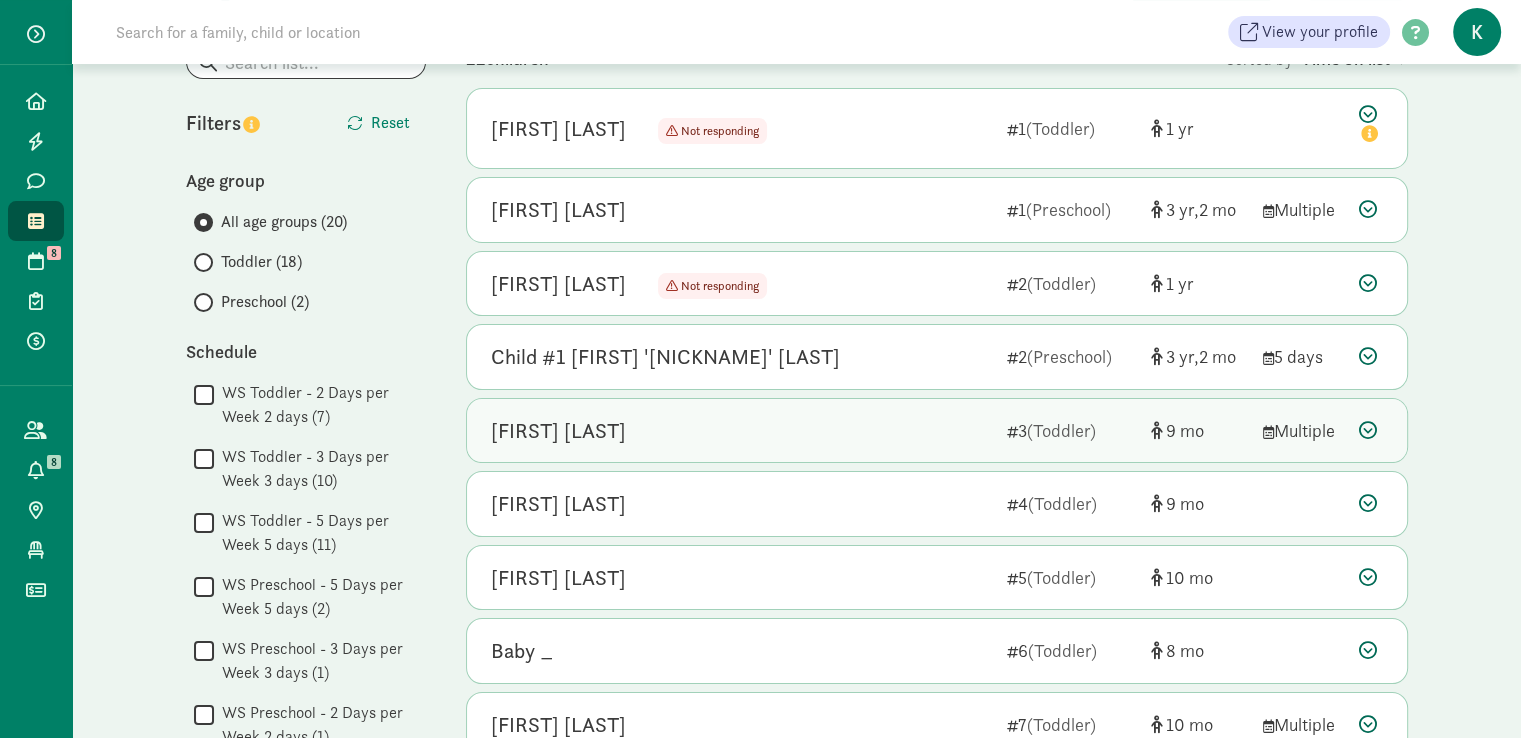 click on "Madeleine Frantz" at bounding box center [741, 431] 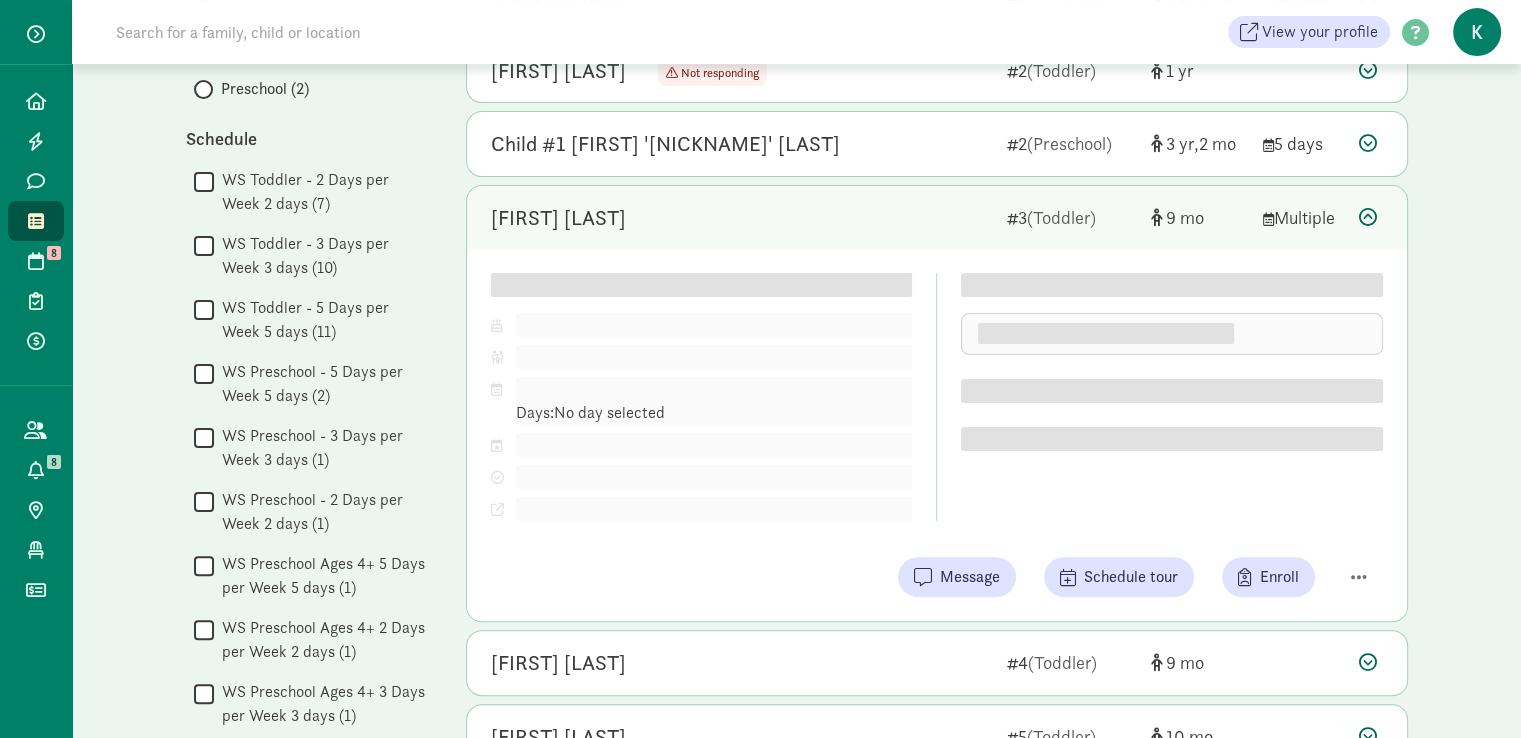 scroll, scrollTop: 500, scrollLeft: 0, axis: vertical 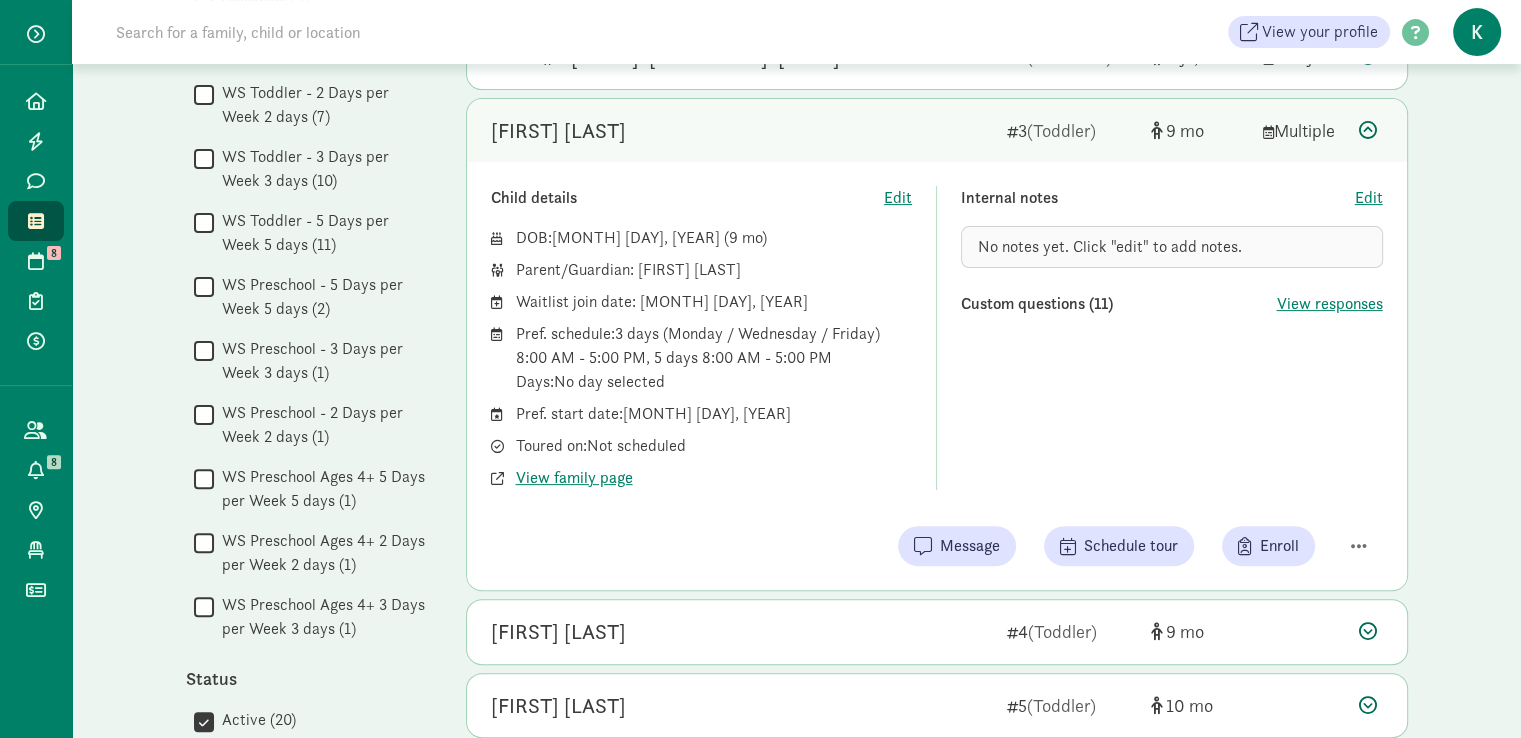 click on "Madeleine Frantz" at bounding box center (558, 131) 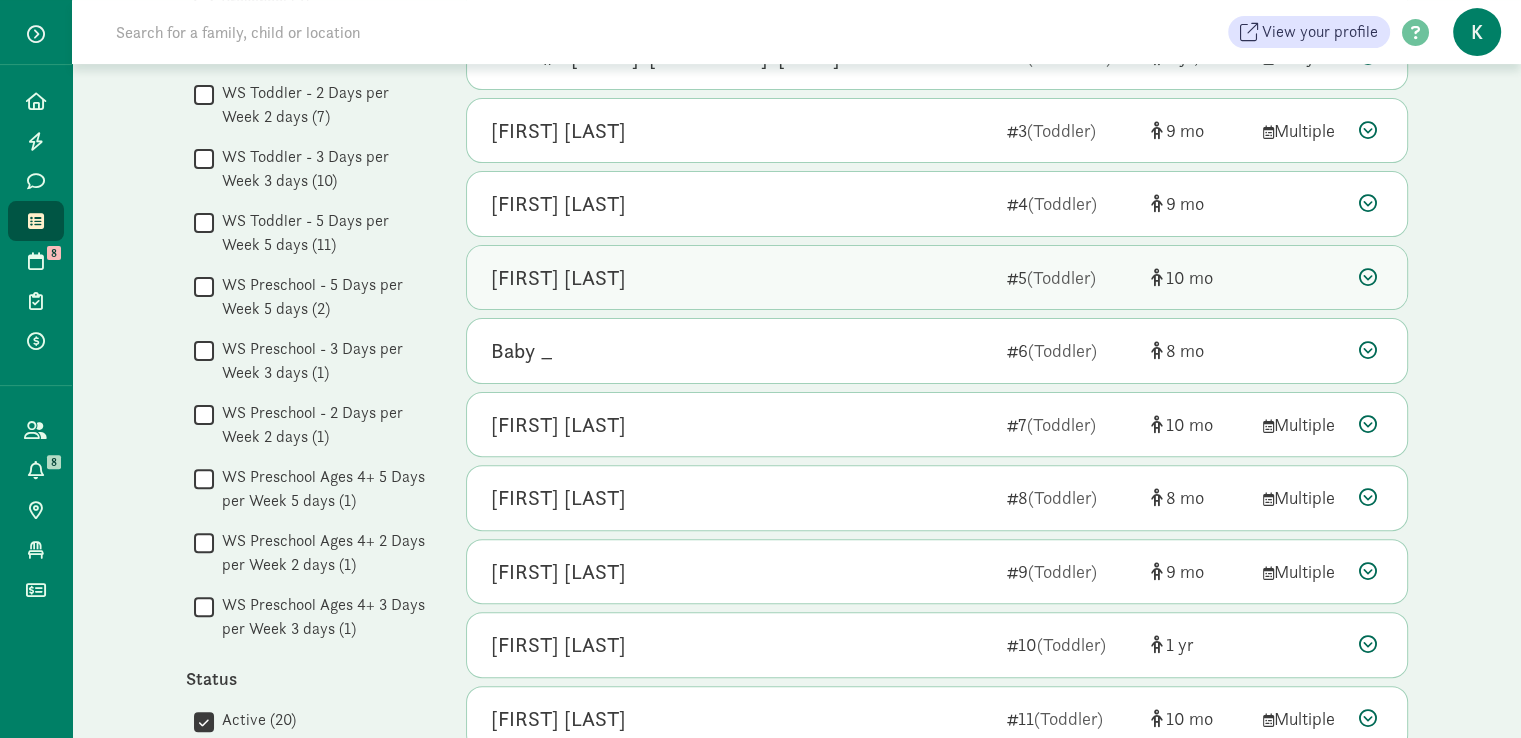 click on "Naksh Gupta" at bounding box center (558, 278) 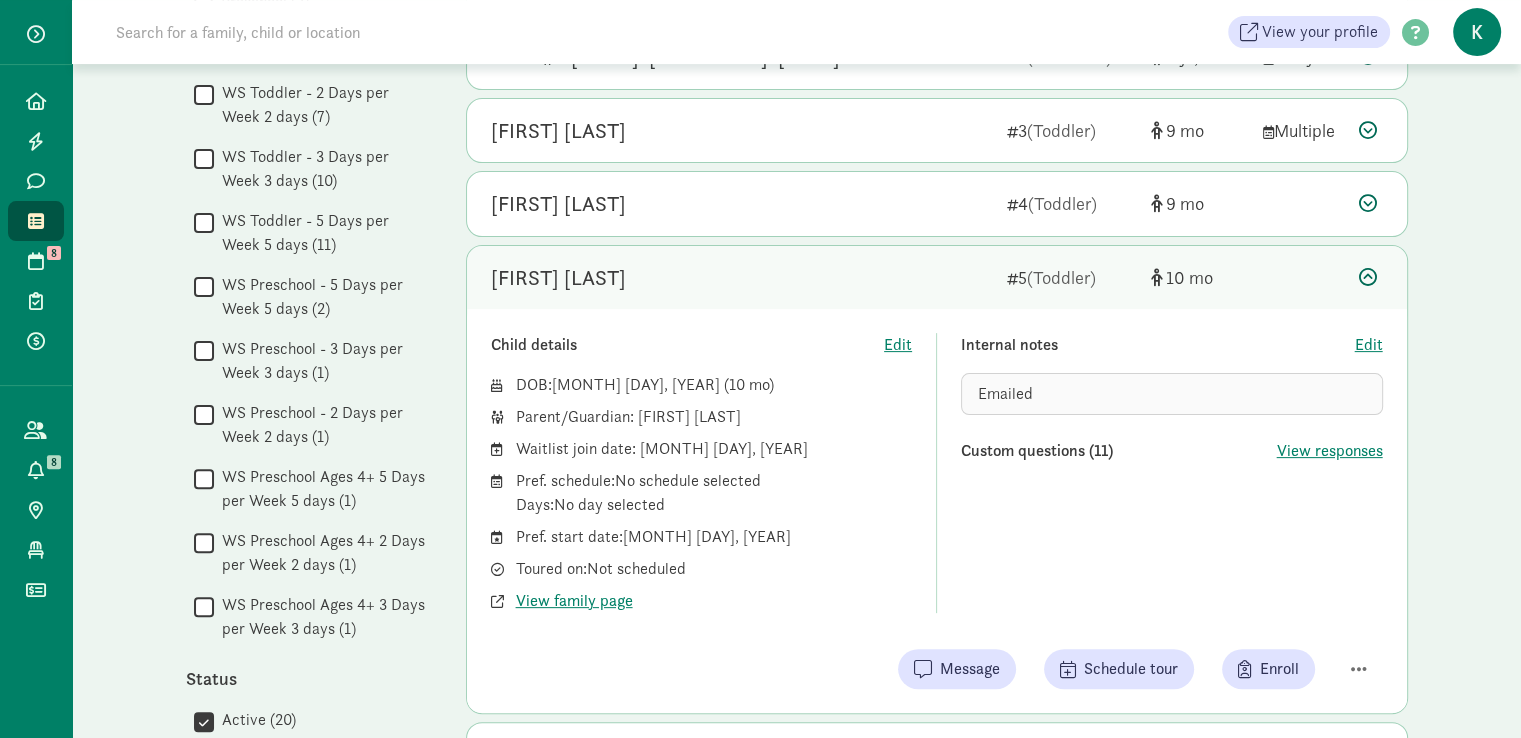 click on "Naksh Gupta" at bounding box center [558, 278] 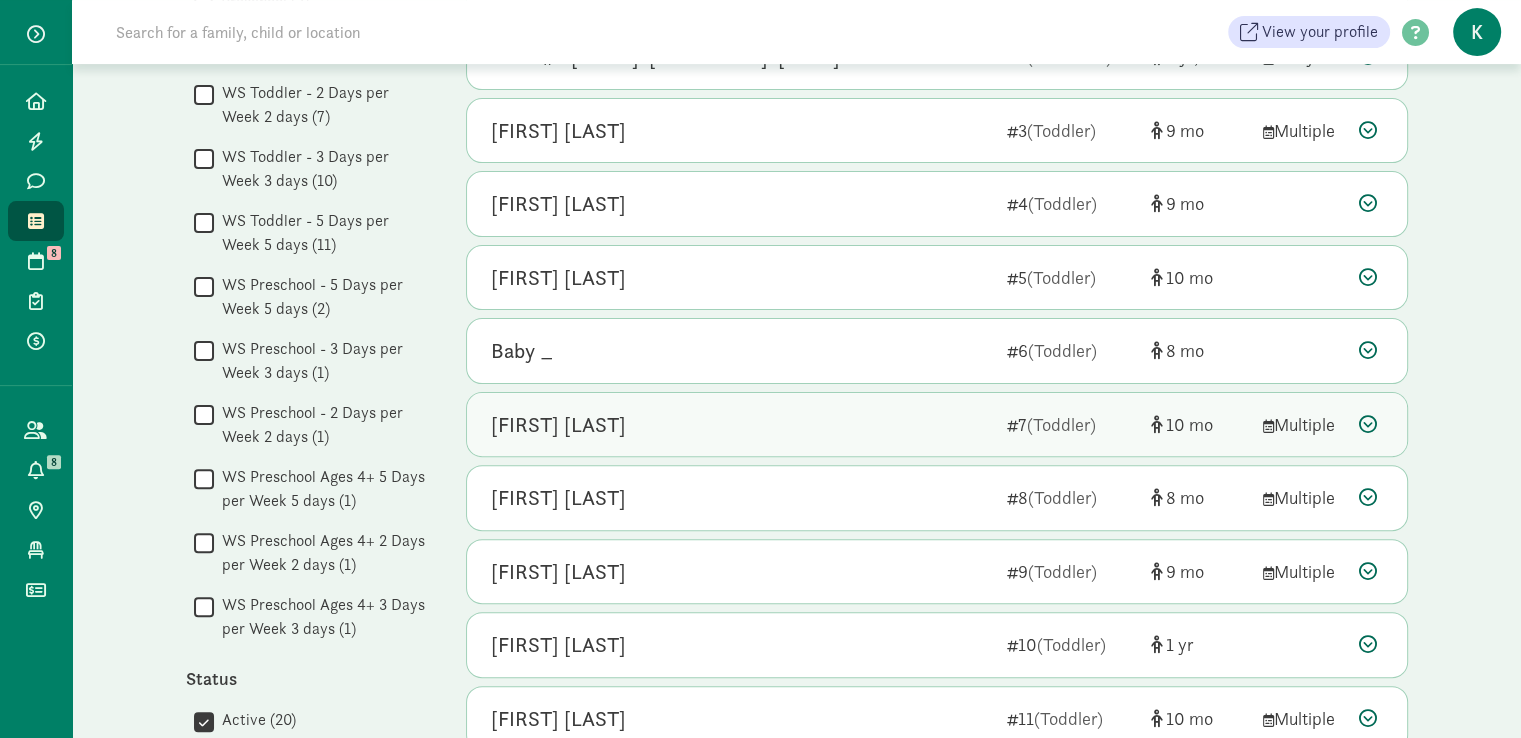 click on "Elijah Samples" at bounding box center [558, 425] 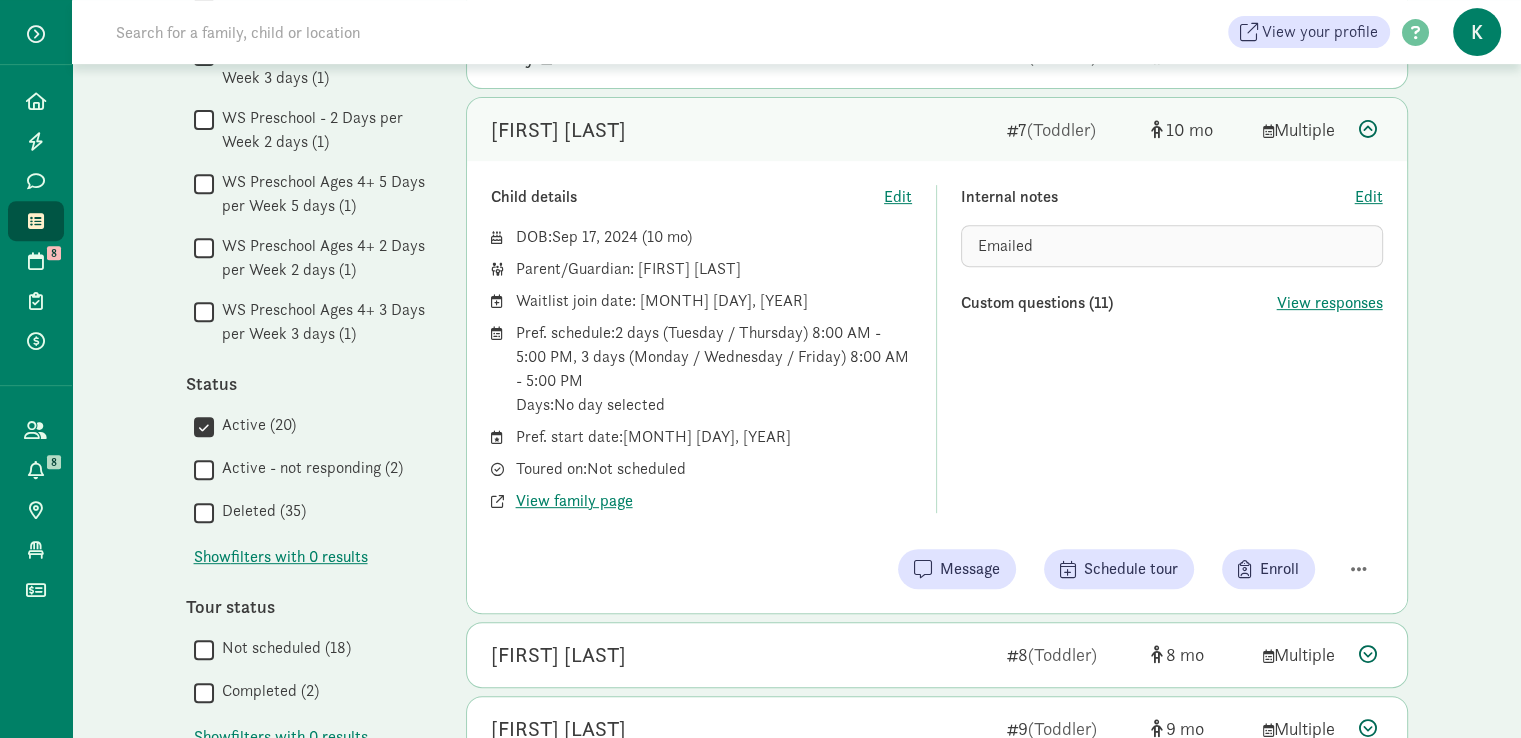 scroll, scrollTop: 800, scrollLeft: 0, axis: vertical 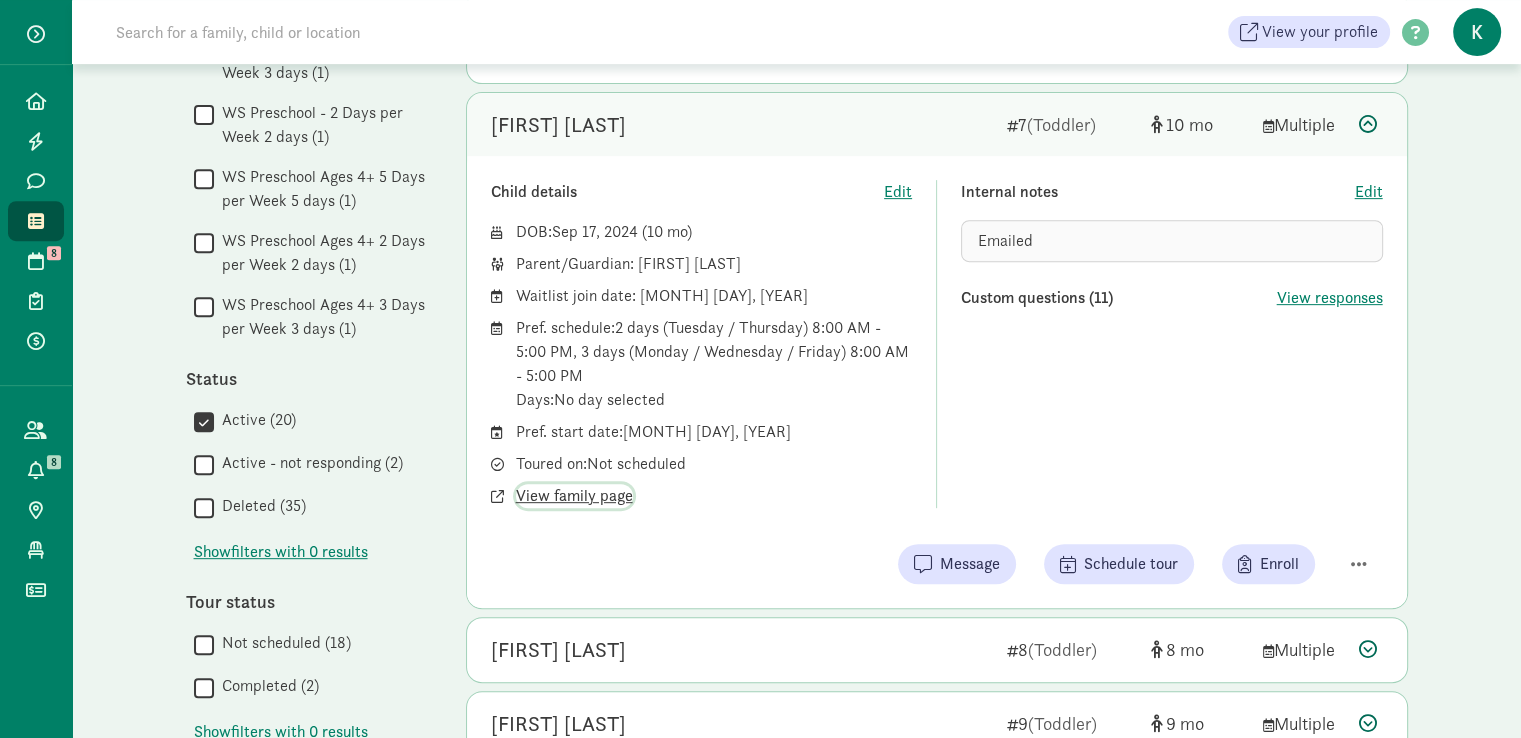 click on "View family page" at bounding box center (574, 496) 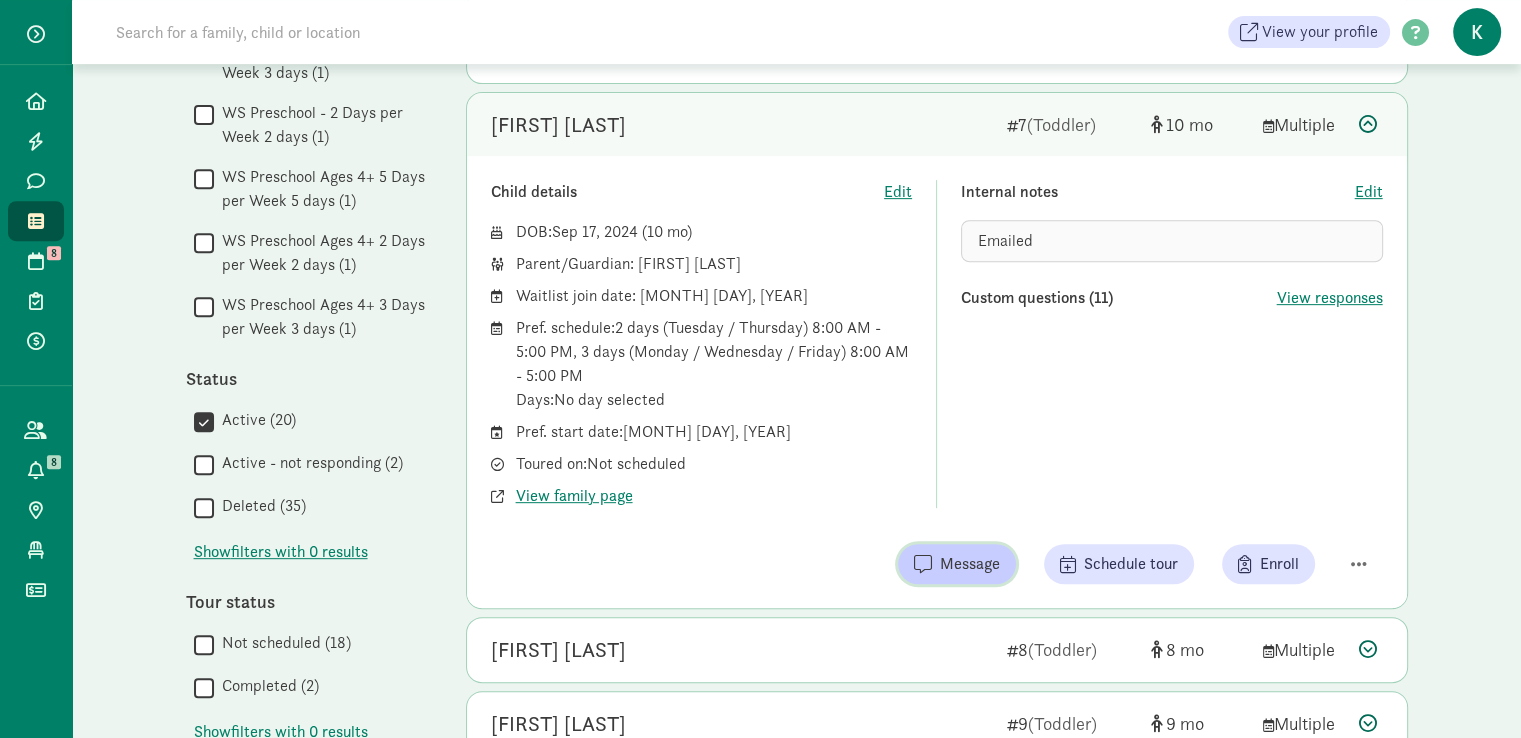 click on "Message" at bounding box center (970, 564) 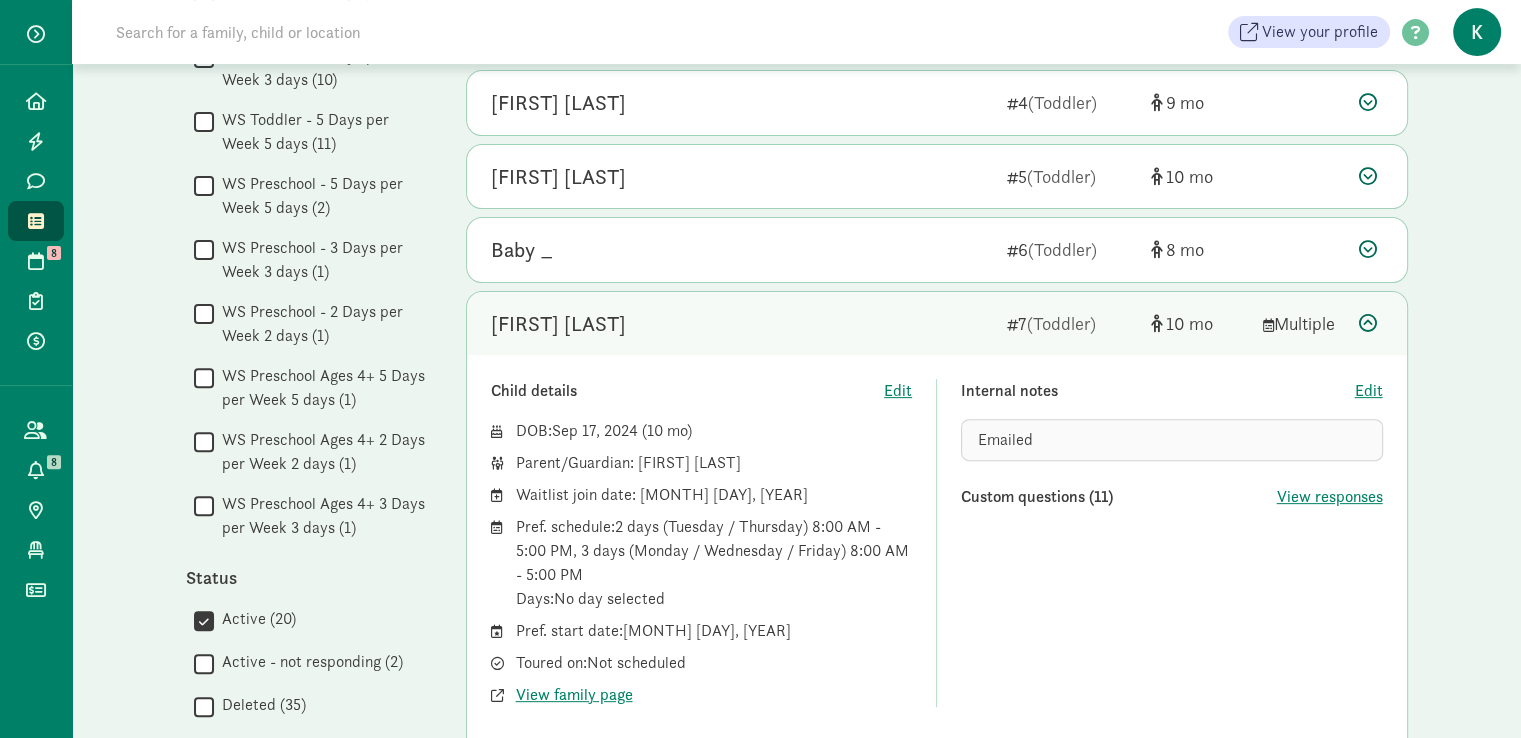 scroll, scrollTop: 600, scrollLeft: 0, axis: vertical 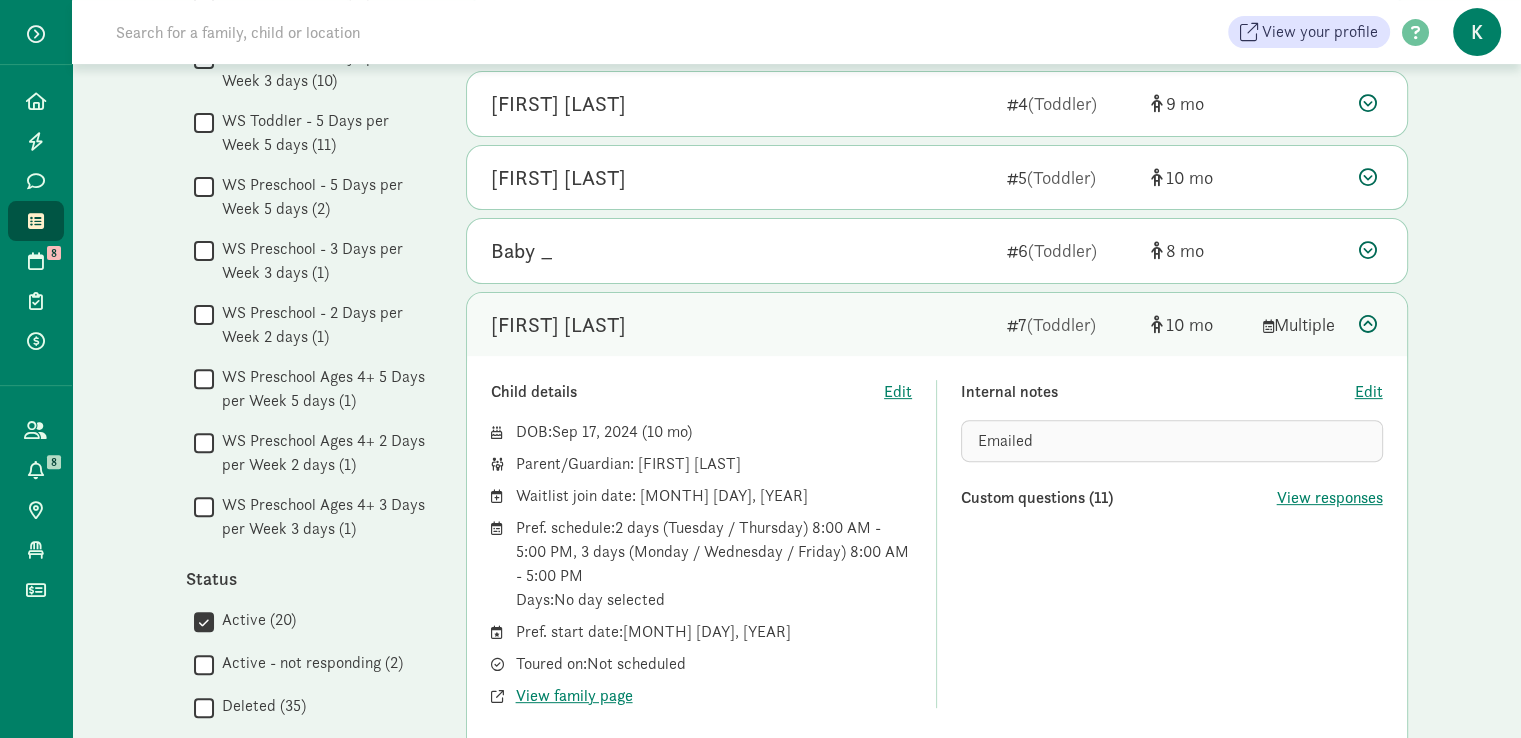 click at bounding box center [1368, 324] 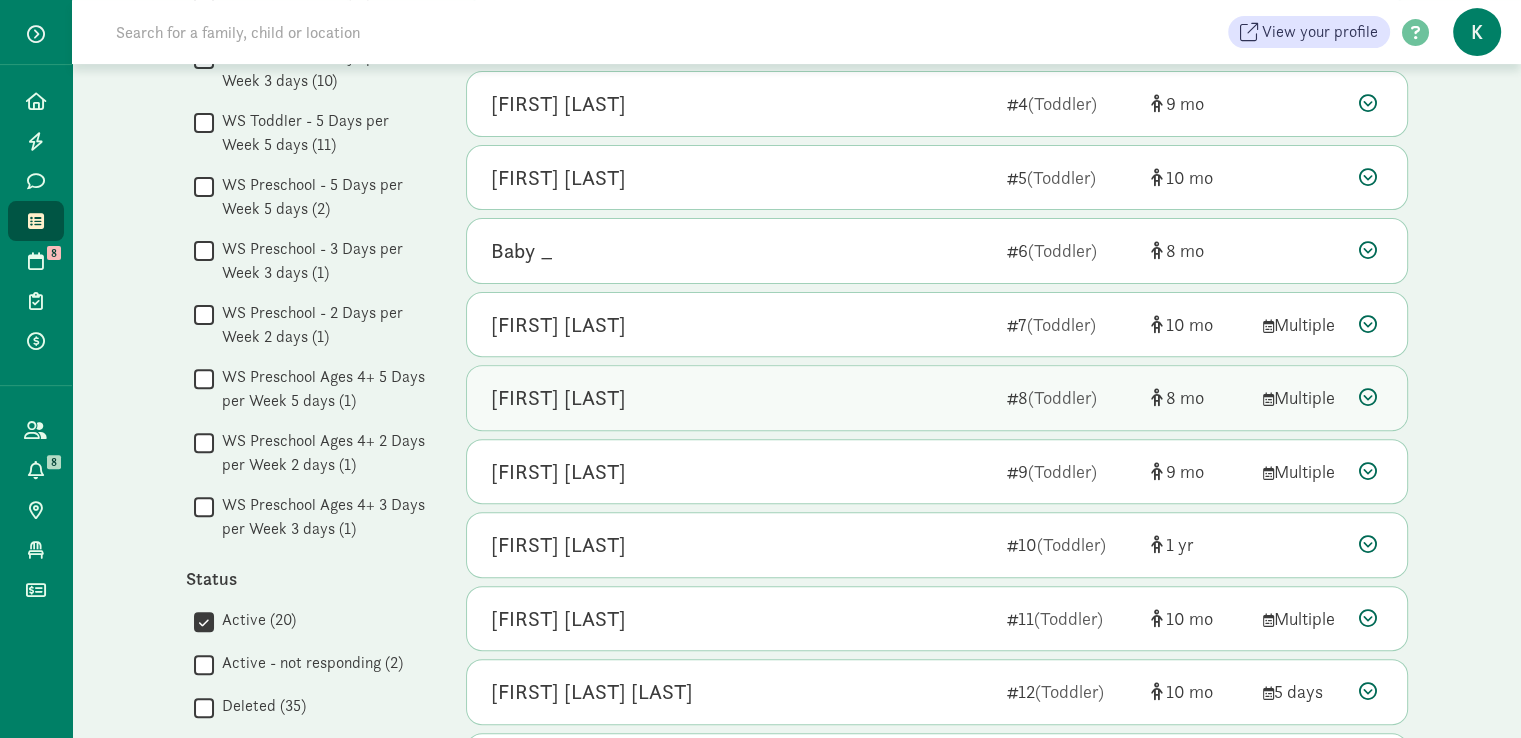 click on "[FIRST] [LAST]" at bounding box center [558, 398] 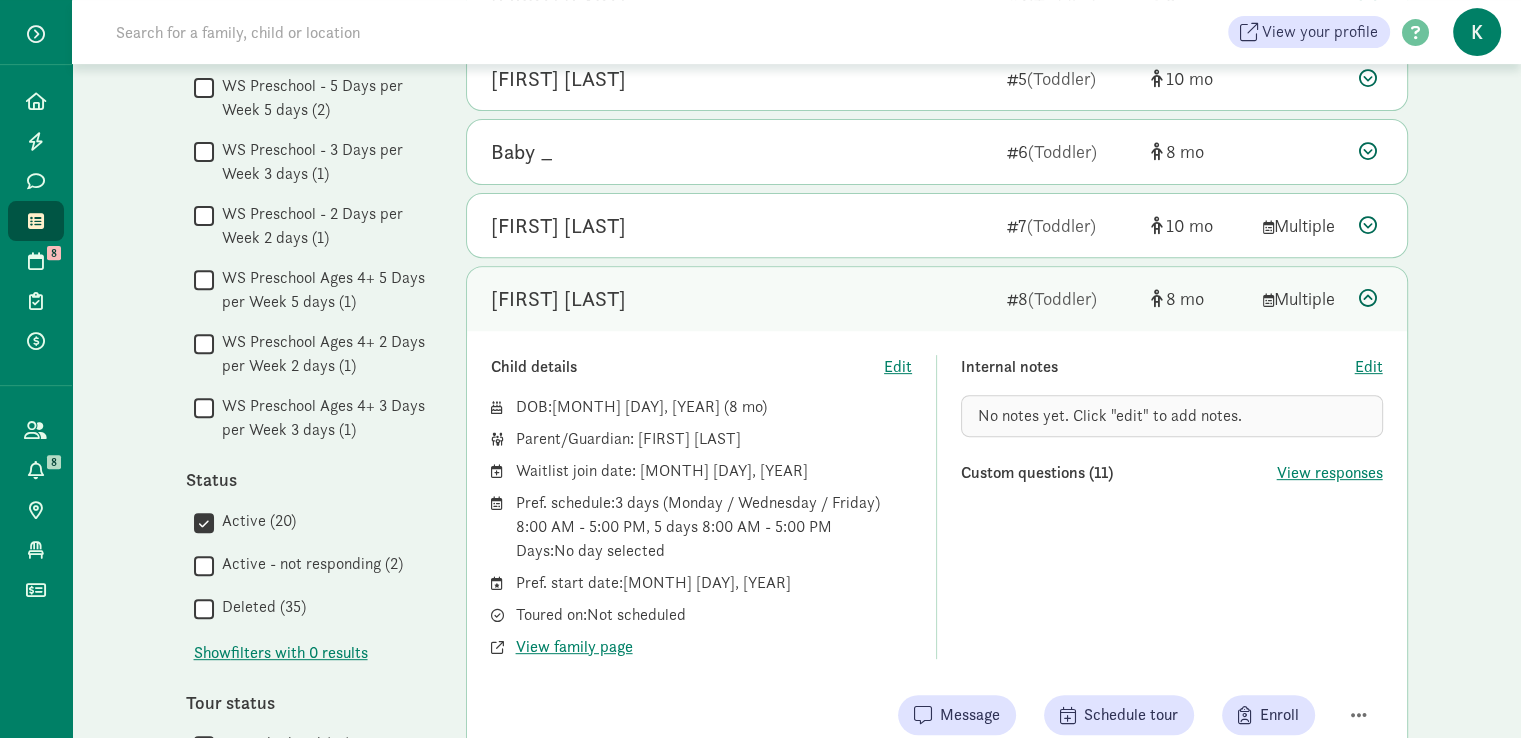 scroll, scrollTop: 700, scrollLeft: 0, axis: vertical 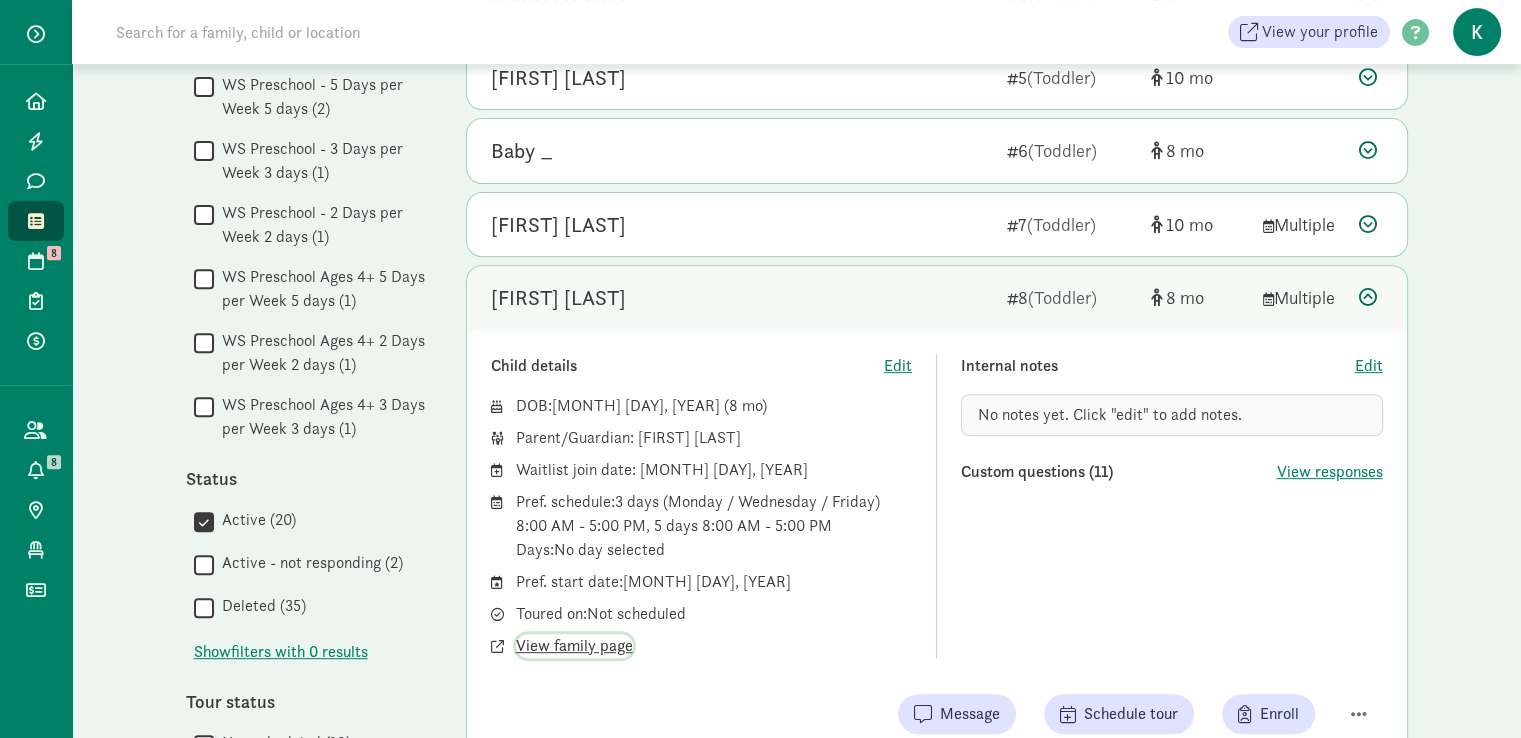 click on "View family page" at bounding box center [574, 646] 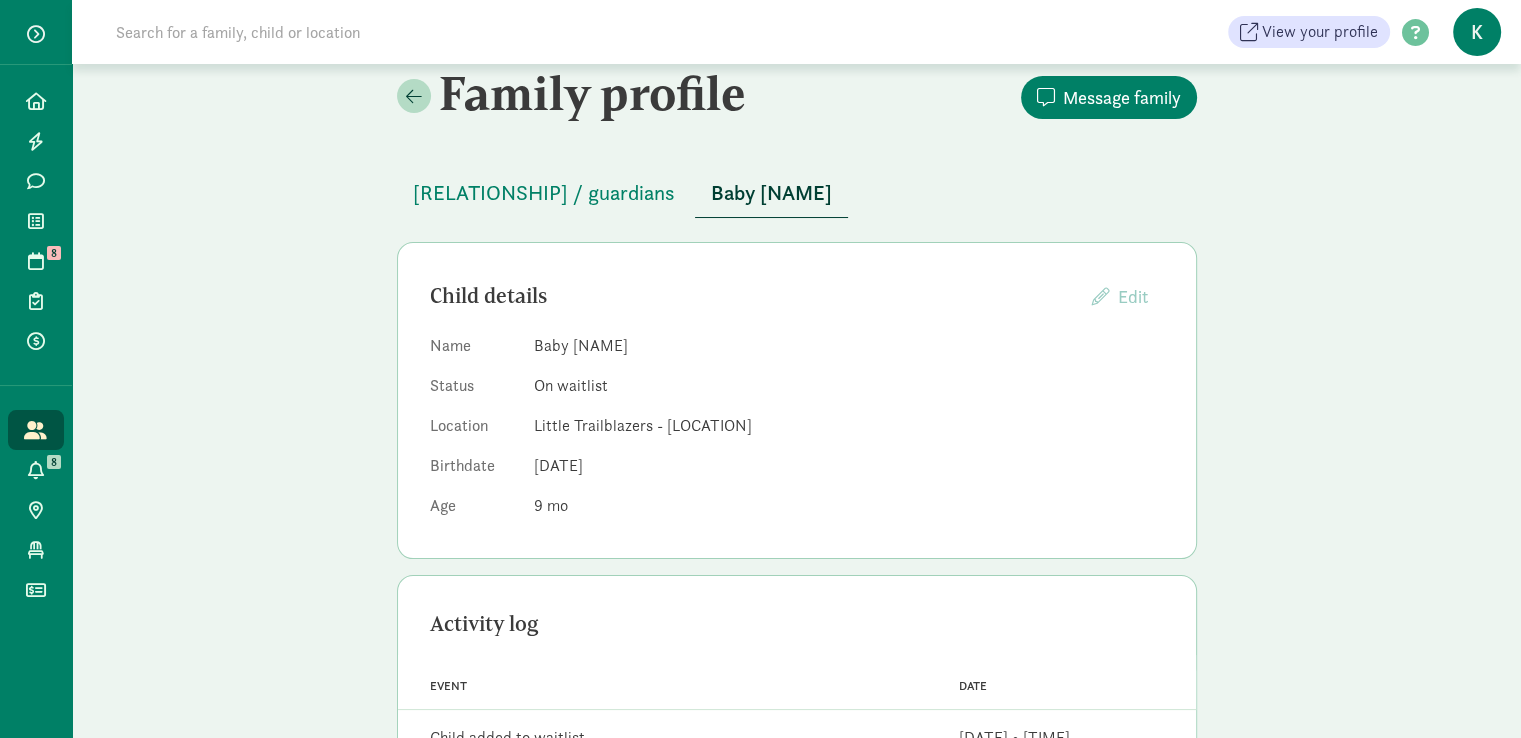 scroll, scrollTop: 0, scrollLeft: 0, axis: both 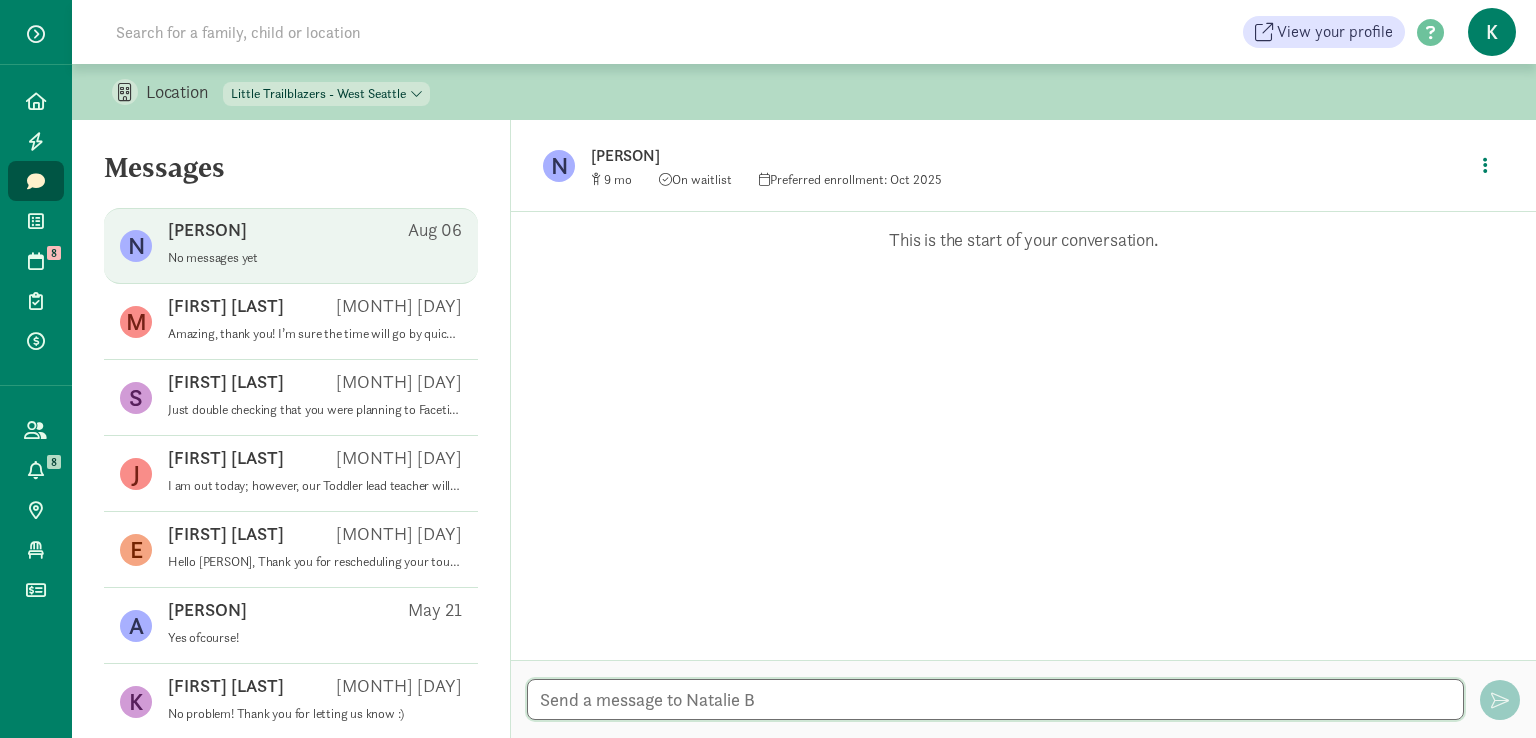 click at bounding box center (995, 699) 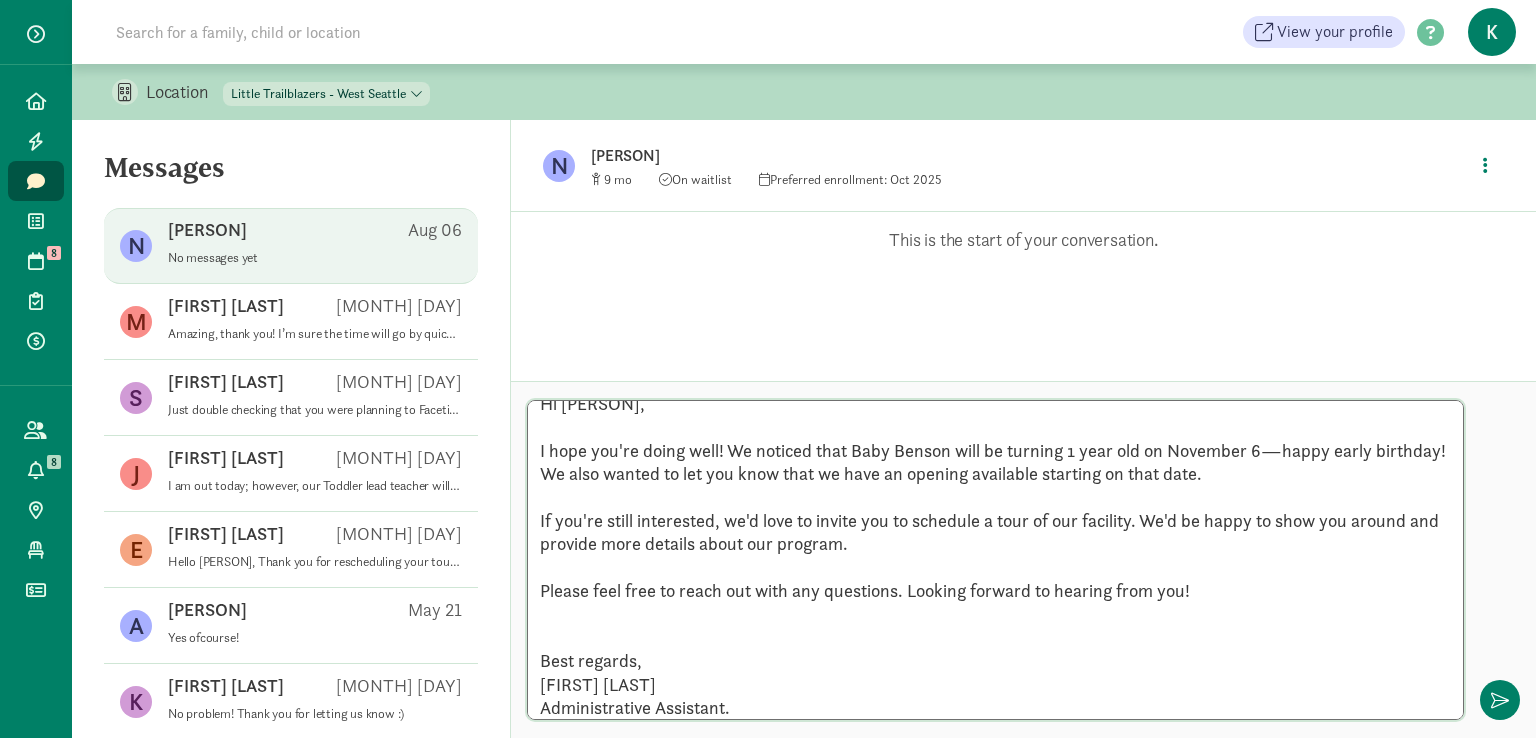 scroll, scrollTop: 0, scrollLeft: 0, axis: both 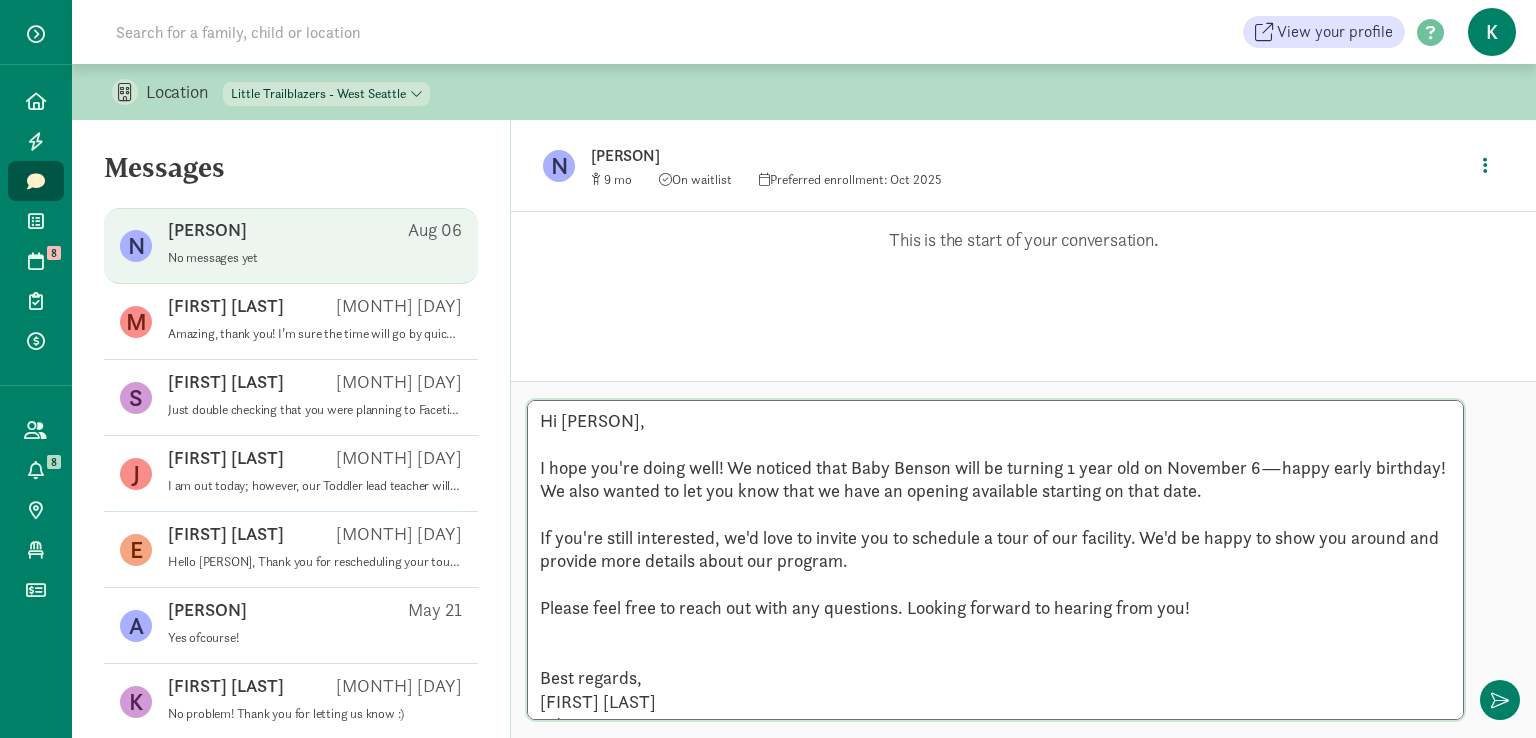 click on "Hi [PERSON],
I hope you're doing well! We noticed that Baby Benson will be turning 1 year old on November 6—happy early birthday! We also wanted to let you know that we have an opening available starting on that date.
If you're still interested, we'd love to invite you to schedule a tour of our facility. We'd be happy to show you around and provide more details about our program.
Please feel free to reach out with any questions. Looking forward to hearing from you!
Best regards,
[FIRST] [LAST]
Administrative Assistant." at bounding box center (995, 560) 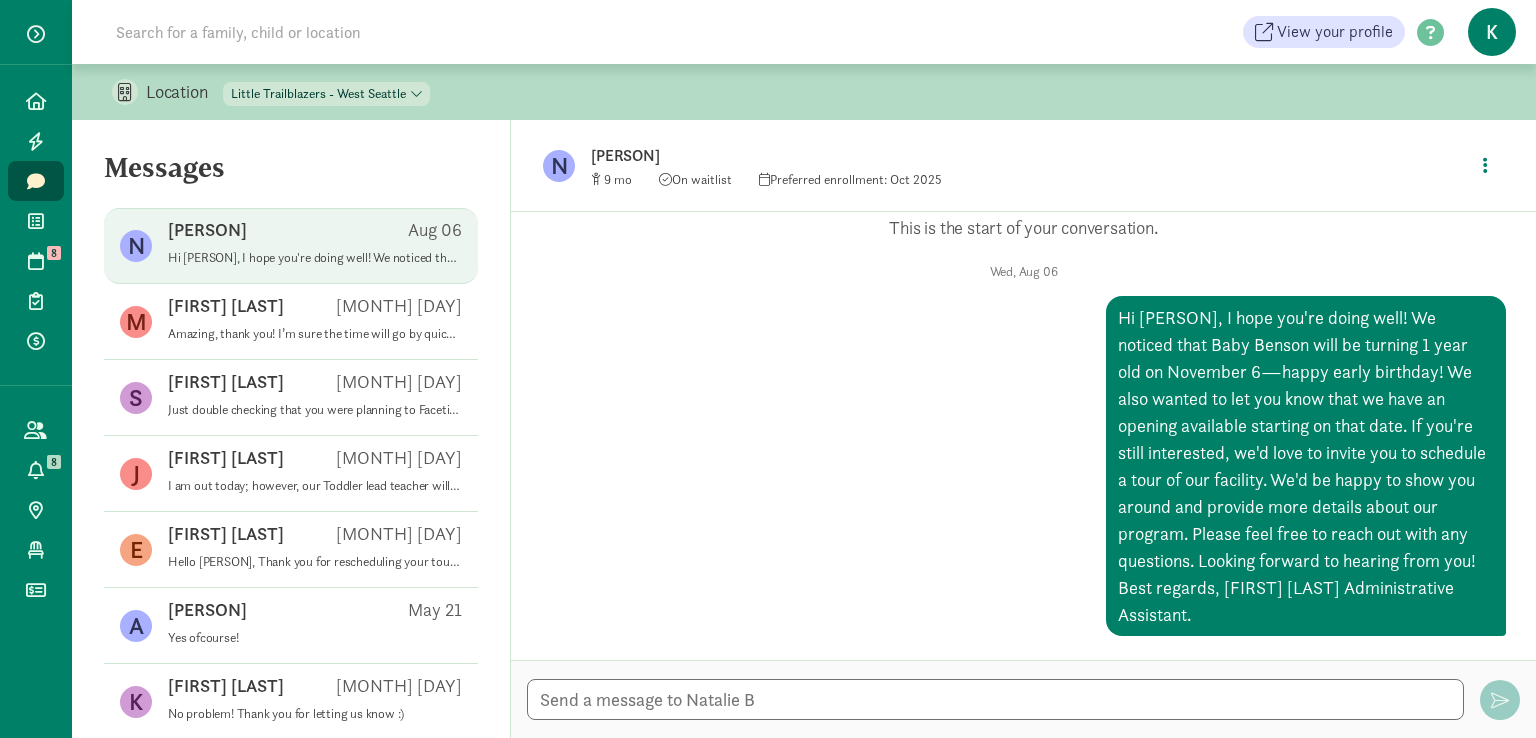 scroll, scrollTop: 12, scrollLeft: 0, axis: vertical 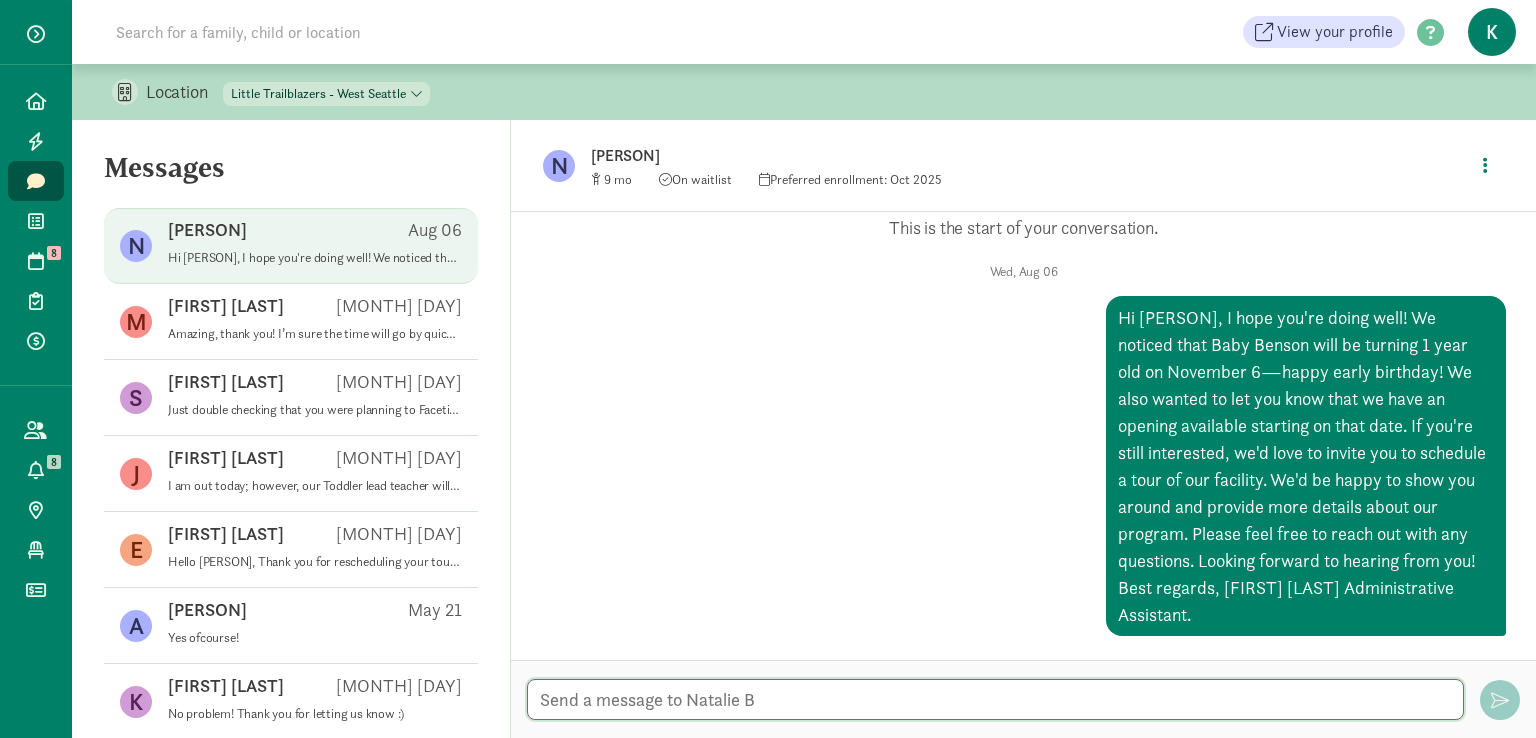 click at bounding box center (995, 699) 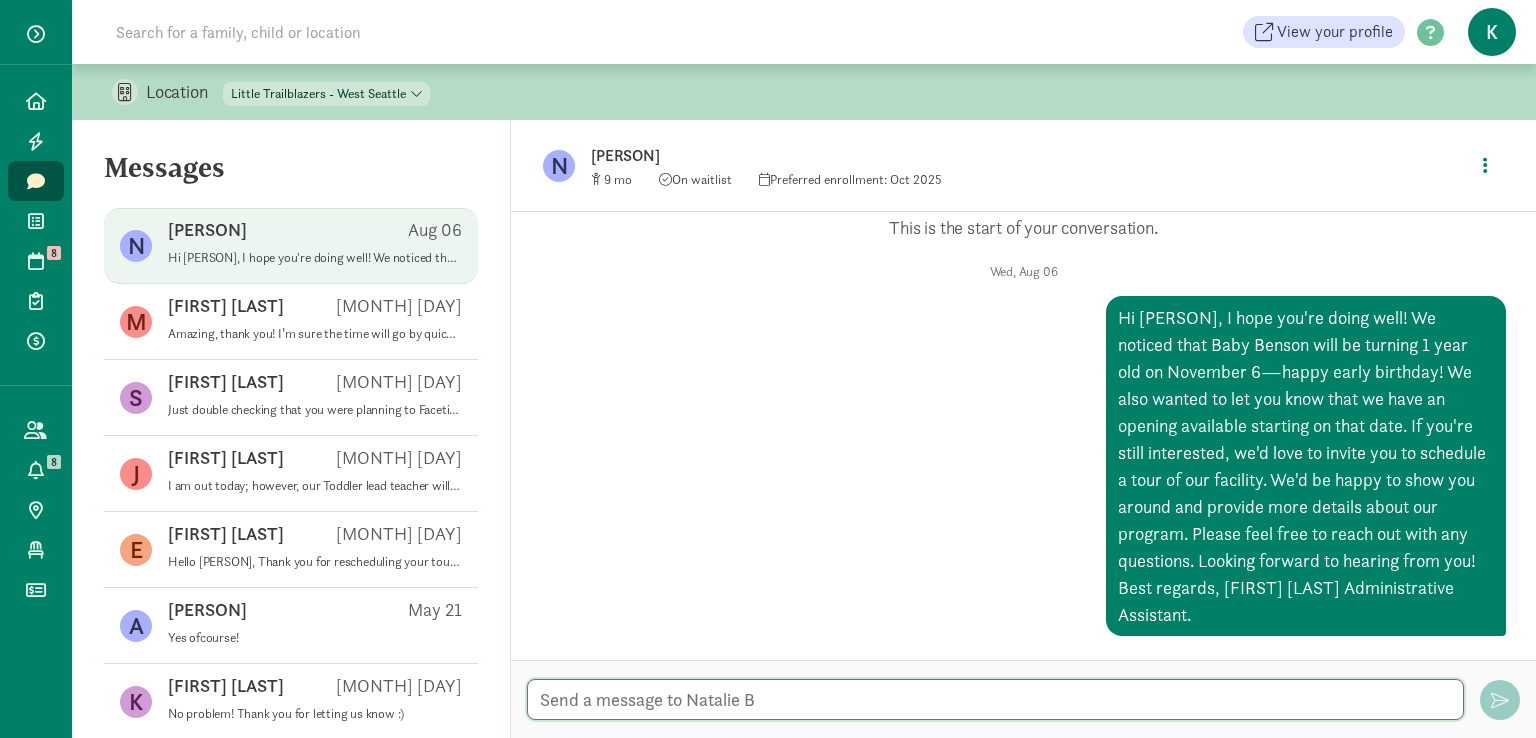 click at bounding box center (995, 699) 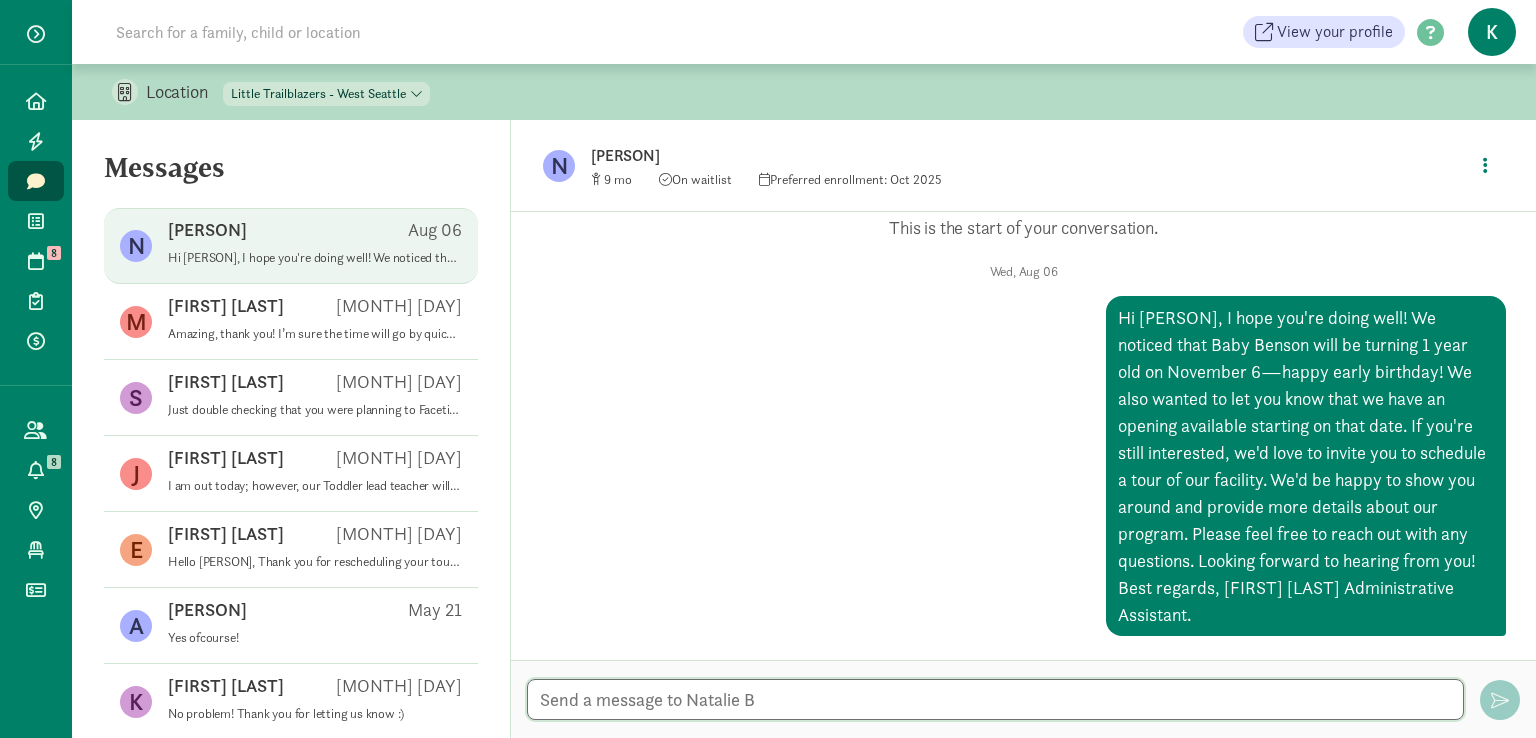 paste on "https://littletrailblazersearlylearningcenters.com/" 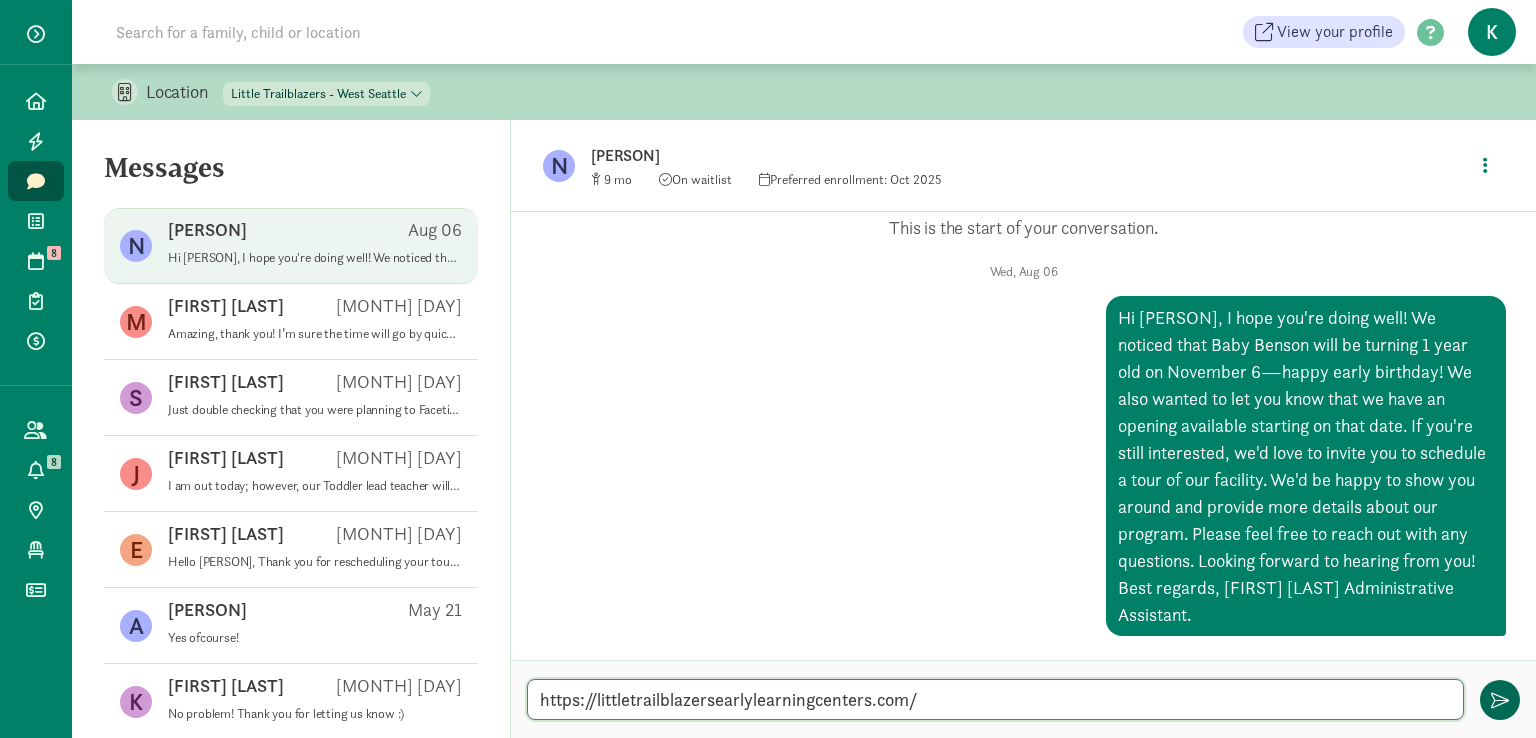 type on "https://littletrailblazersearlylearningcenters.com/" 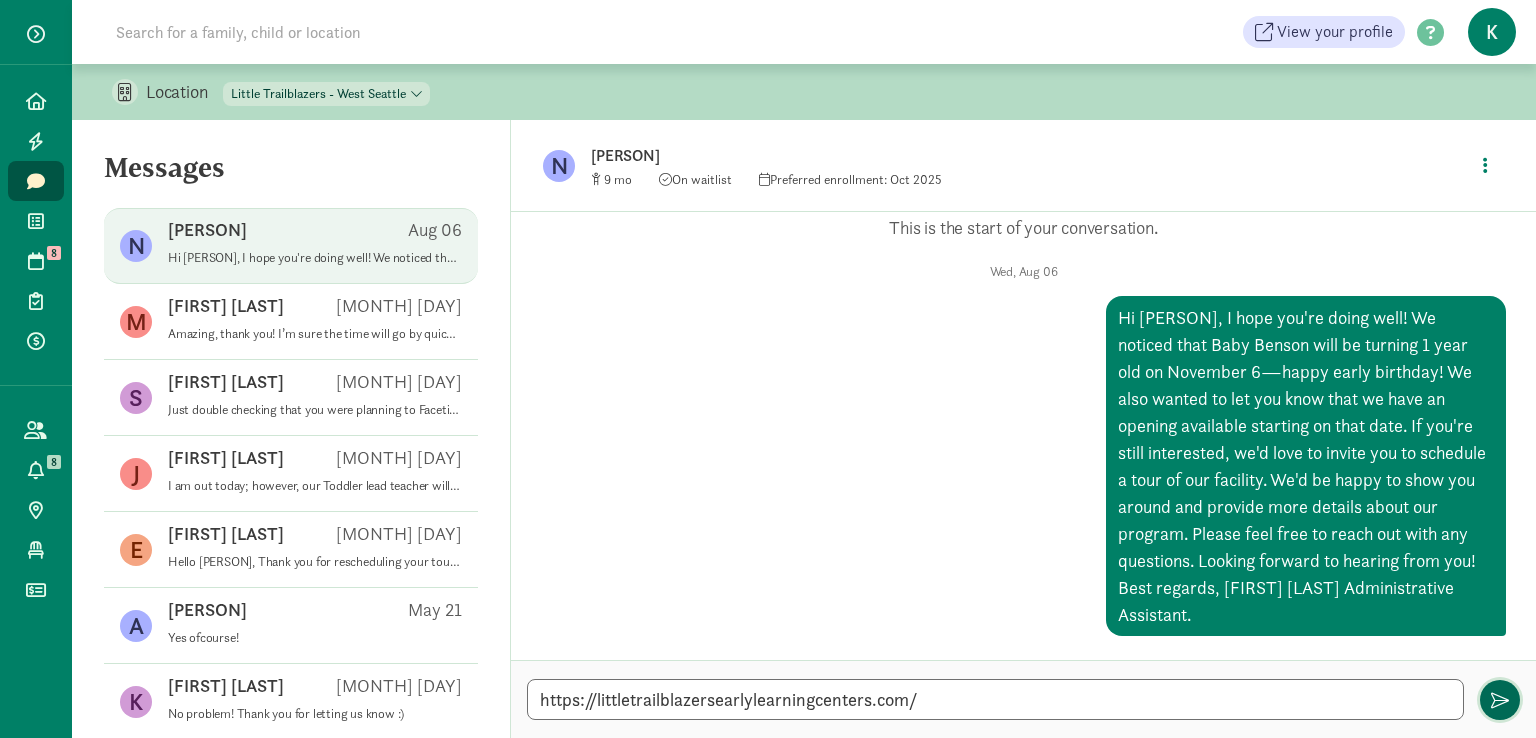 click at bounding box center (1500, 700) 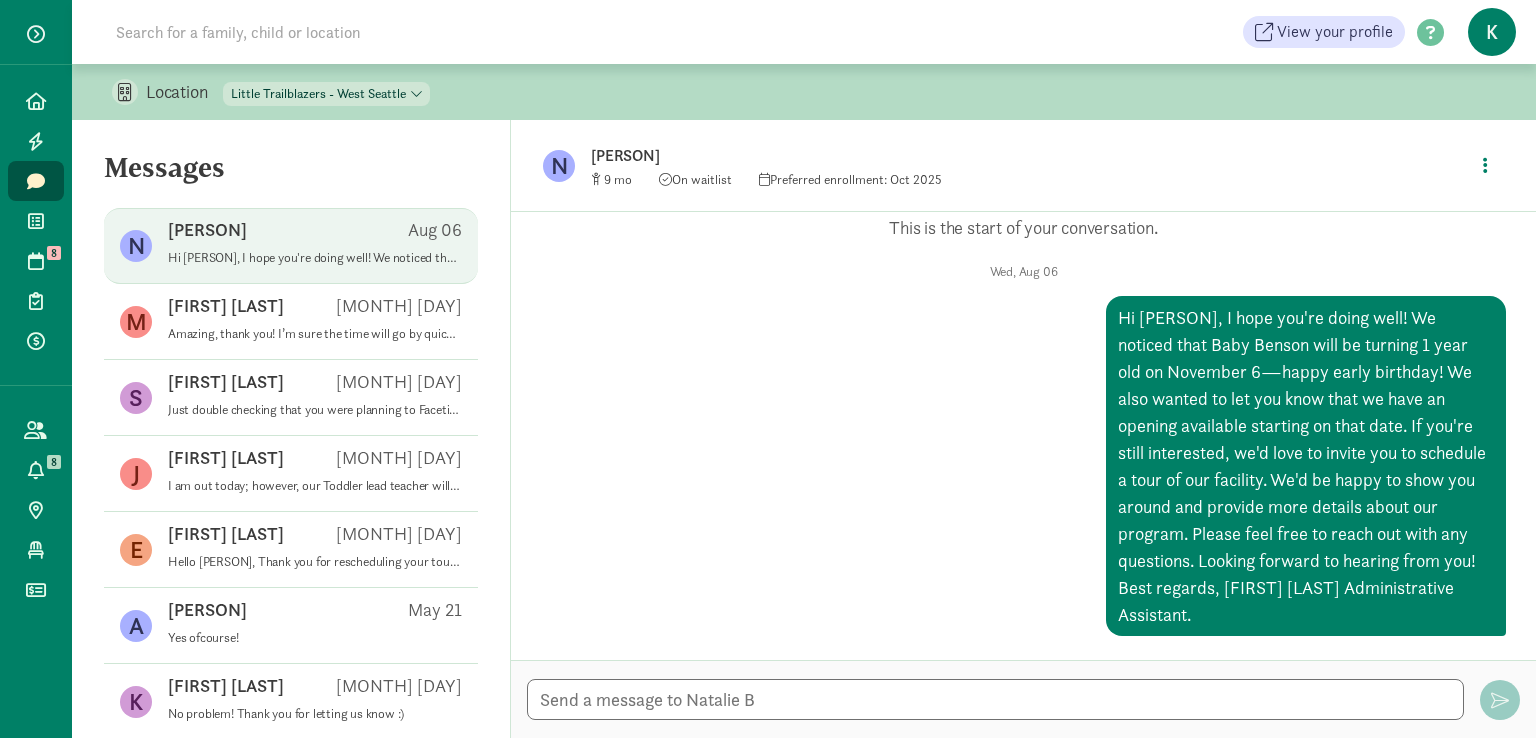 scroll, scrollTop: 63, scrollLeft: 0, axis: vertical 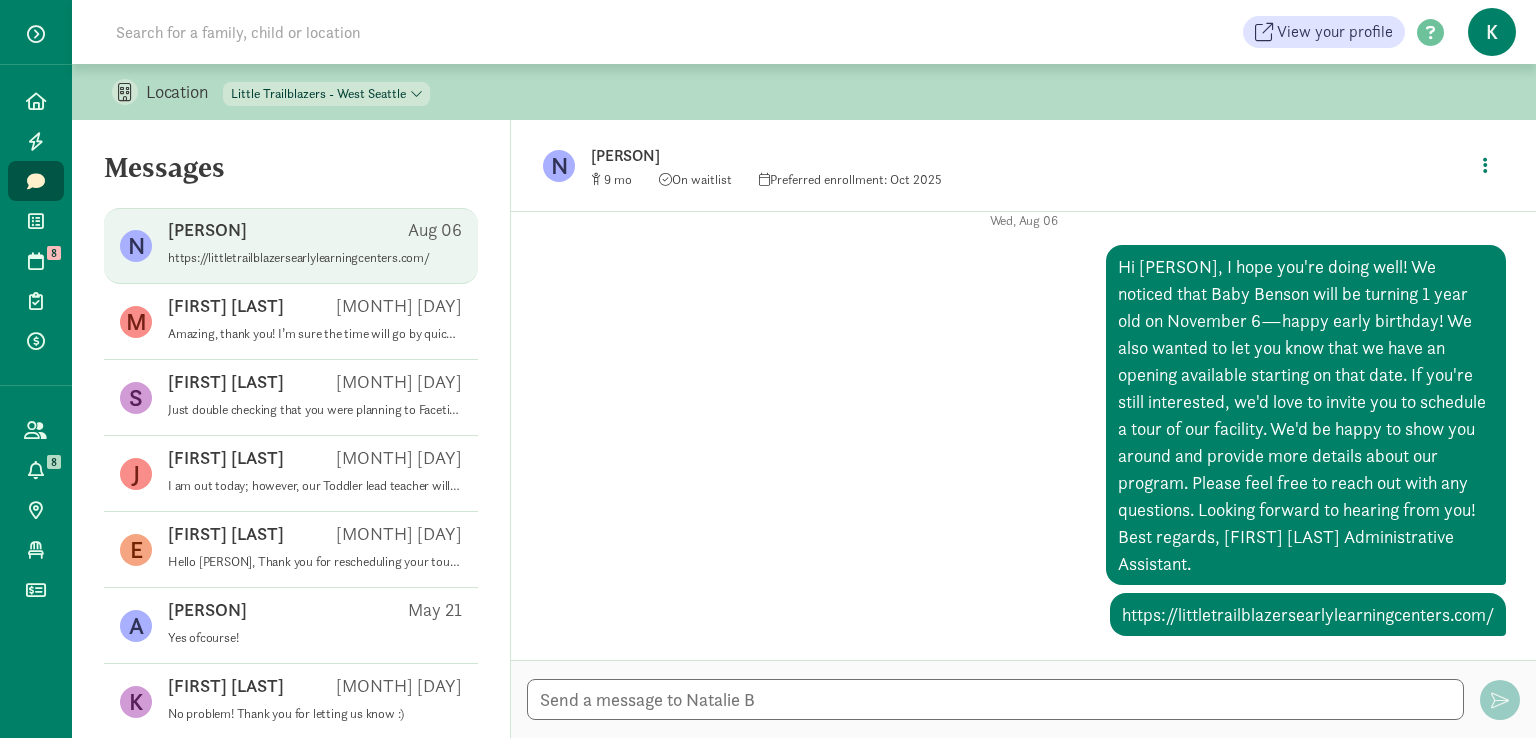click on "https://littletrailblazersearlylearningcenters.com/" 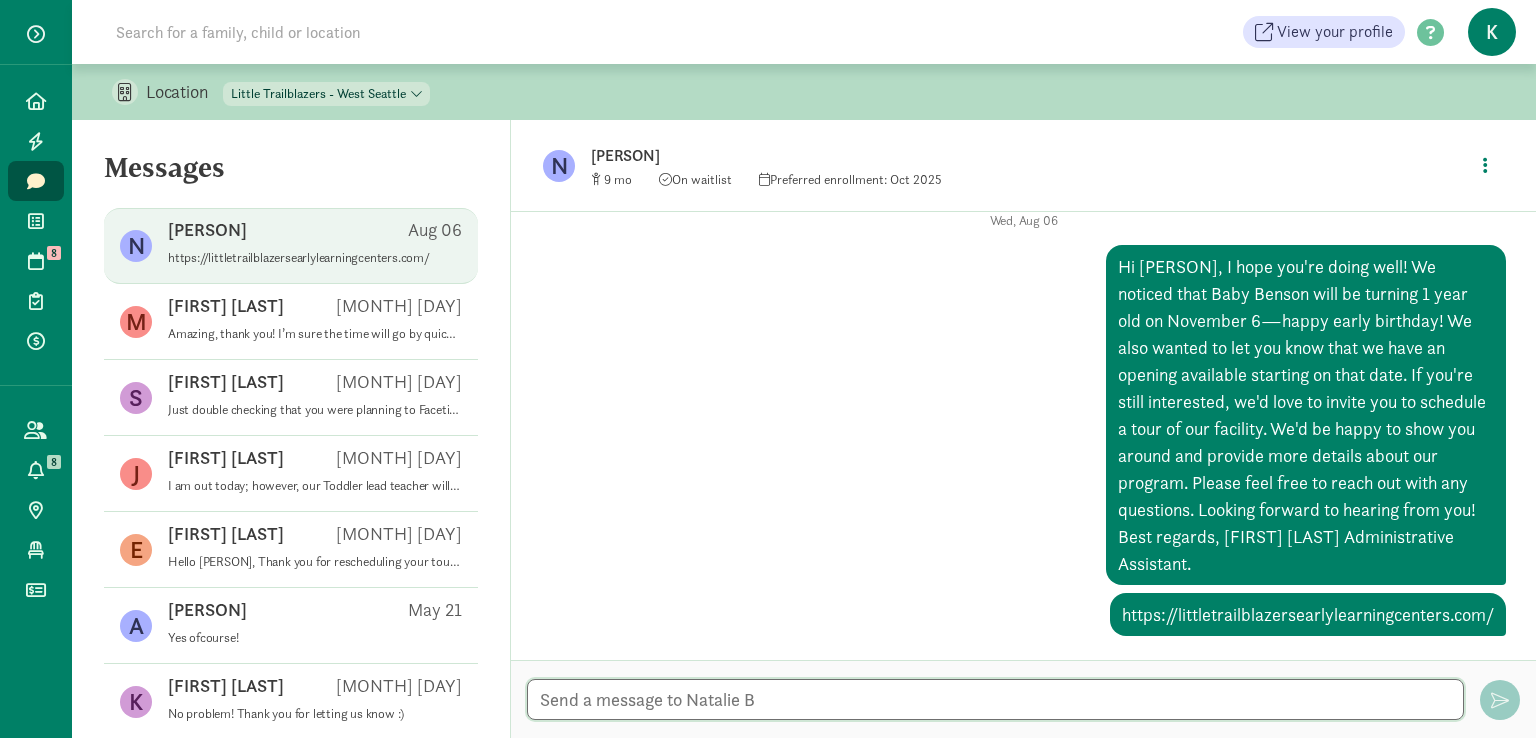 click at bounding box center (995, 699) 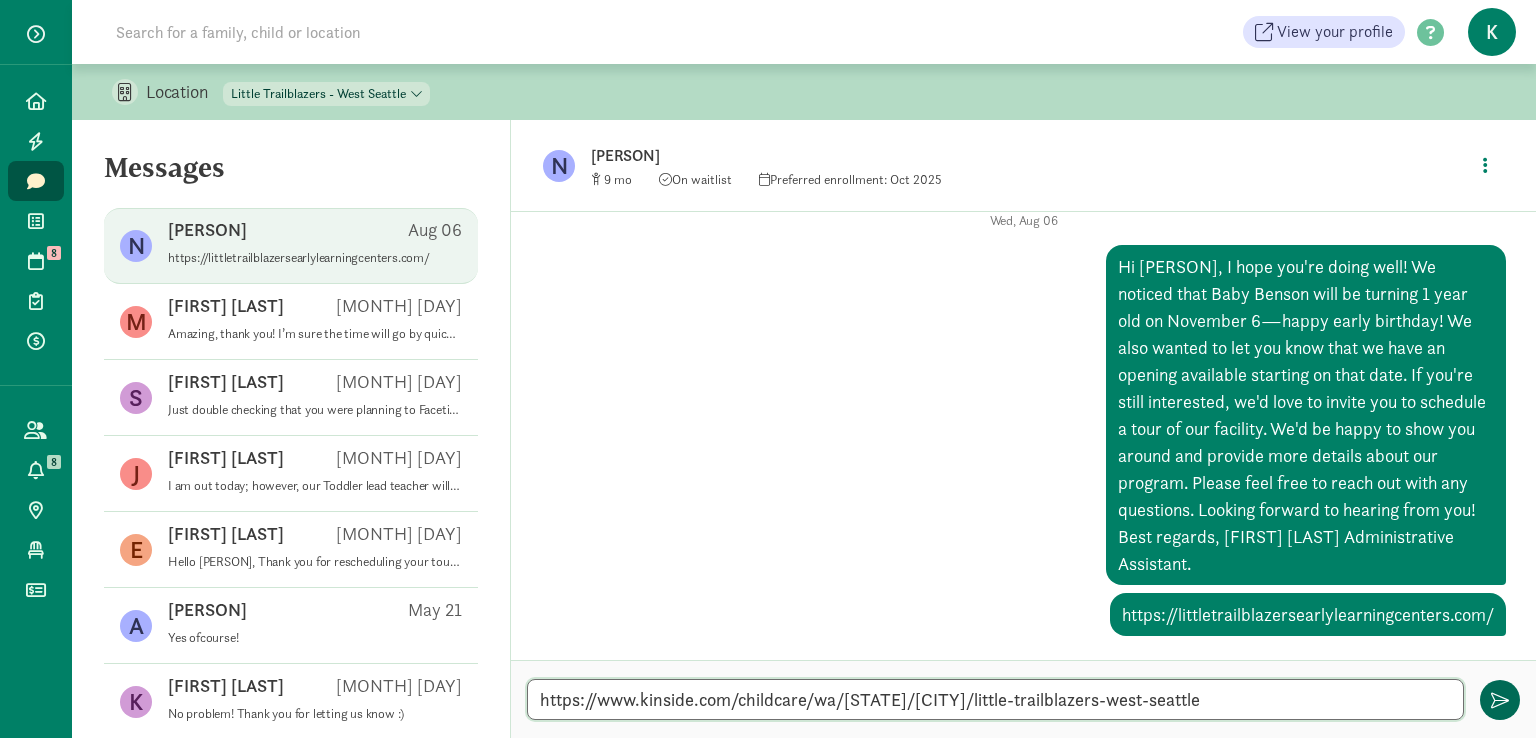 type on "https://www.kinside.com/childcare/wa/seattle/little-trailblazers-west-seattle" 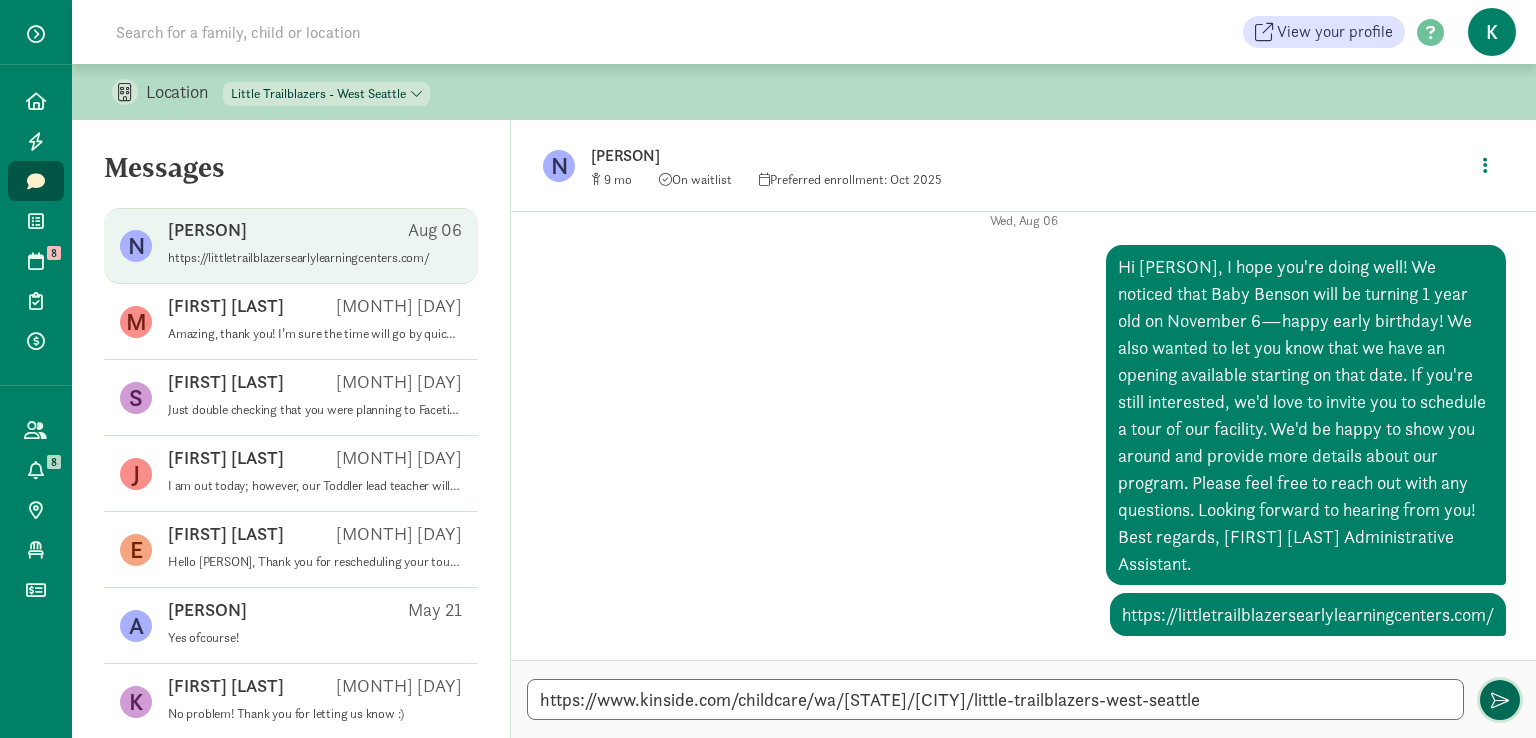 click at bounding box center [1500, 700] 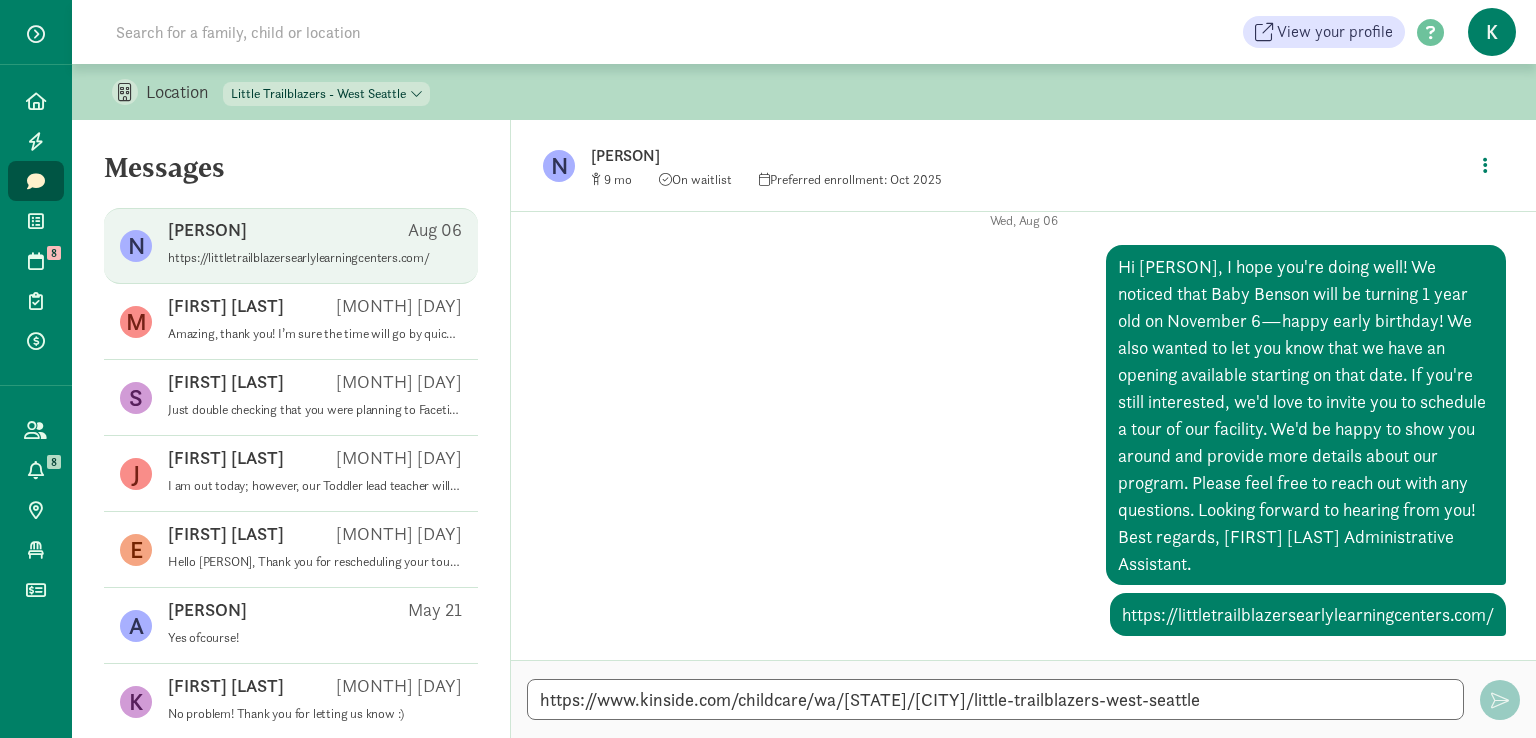 type 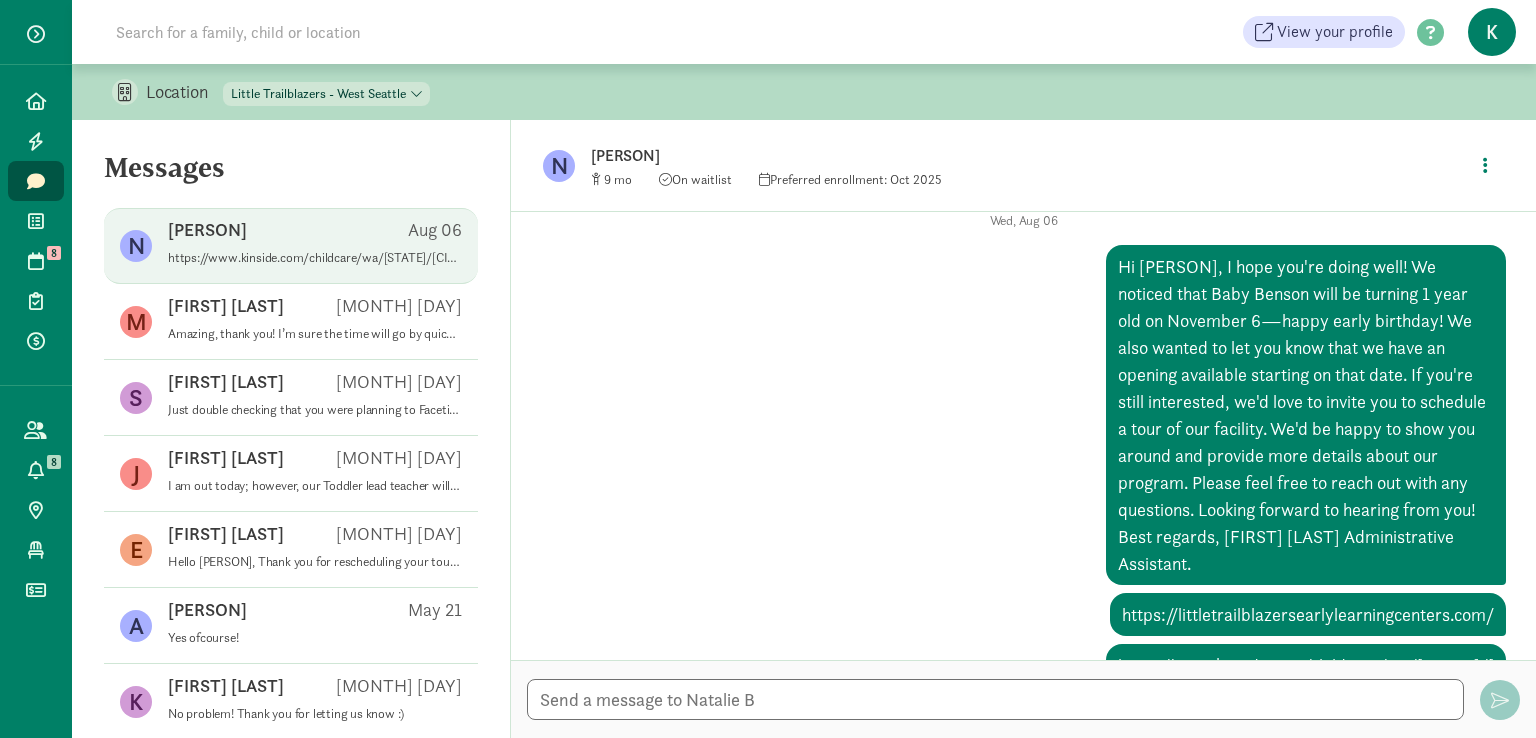 scroll, scrollTop: 140, scrollLeft: 0, axis: vertical 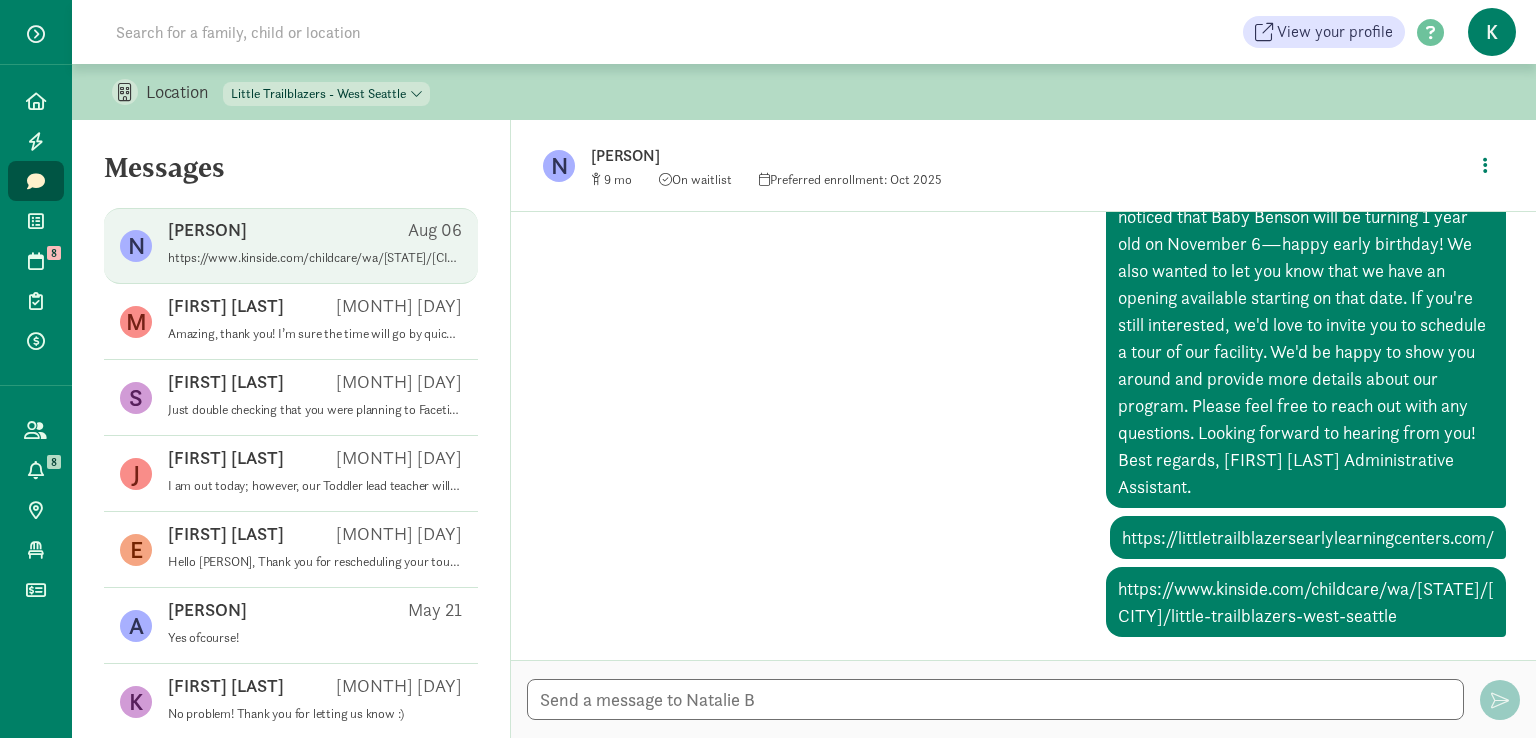click on "https://www.kinside.com/childcare/wa/seattle/little-trailblazers-west-seattle" 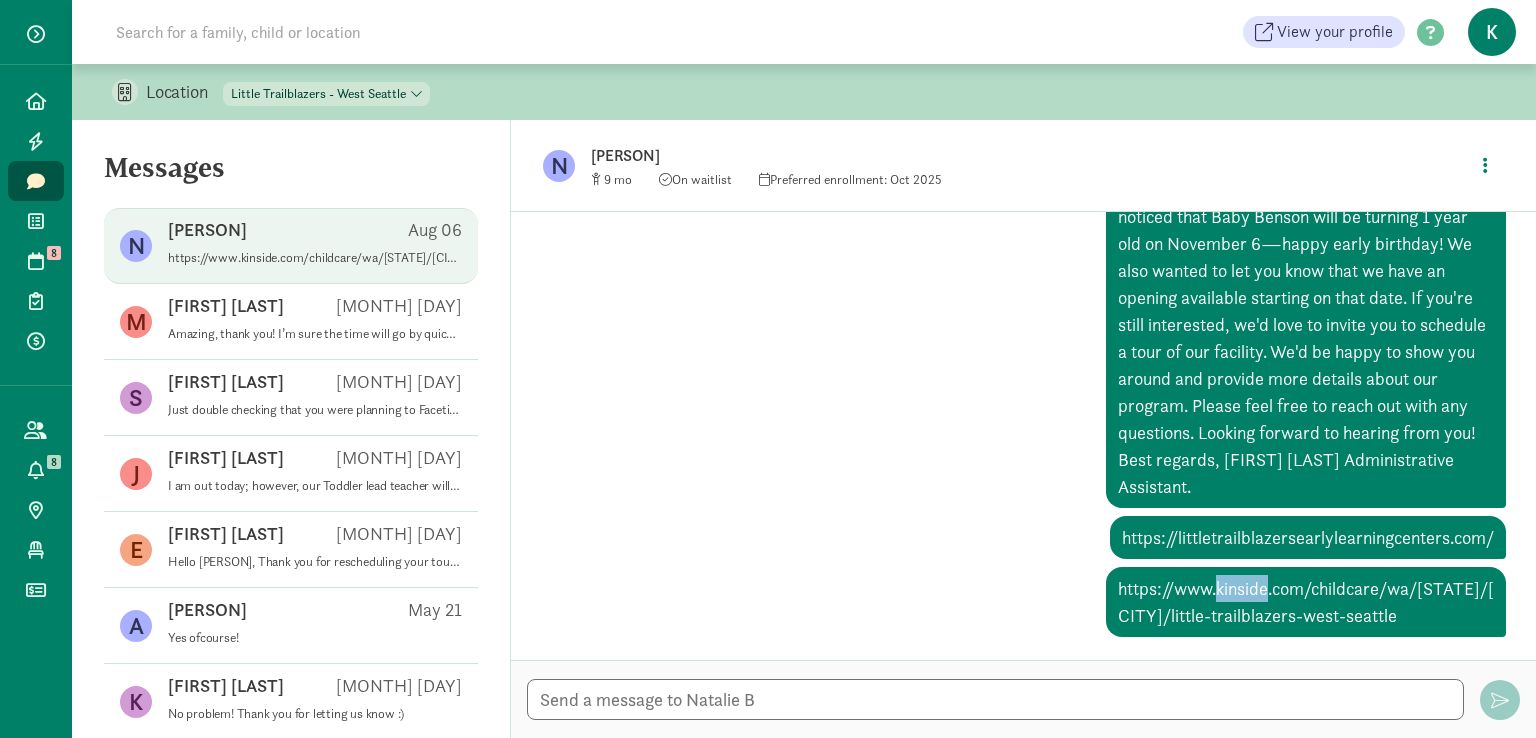 click on "https://www.kinside.com/childcare/wa/seattle/little-trailblazers-west-seattle" 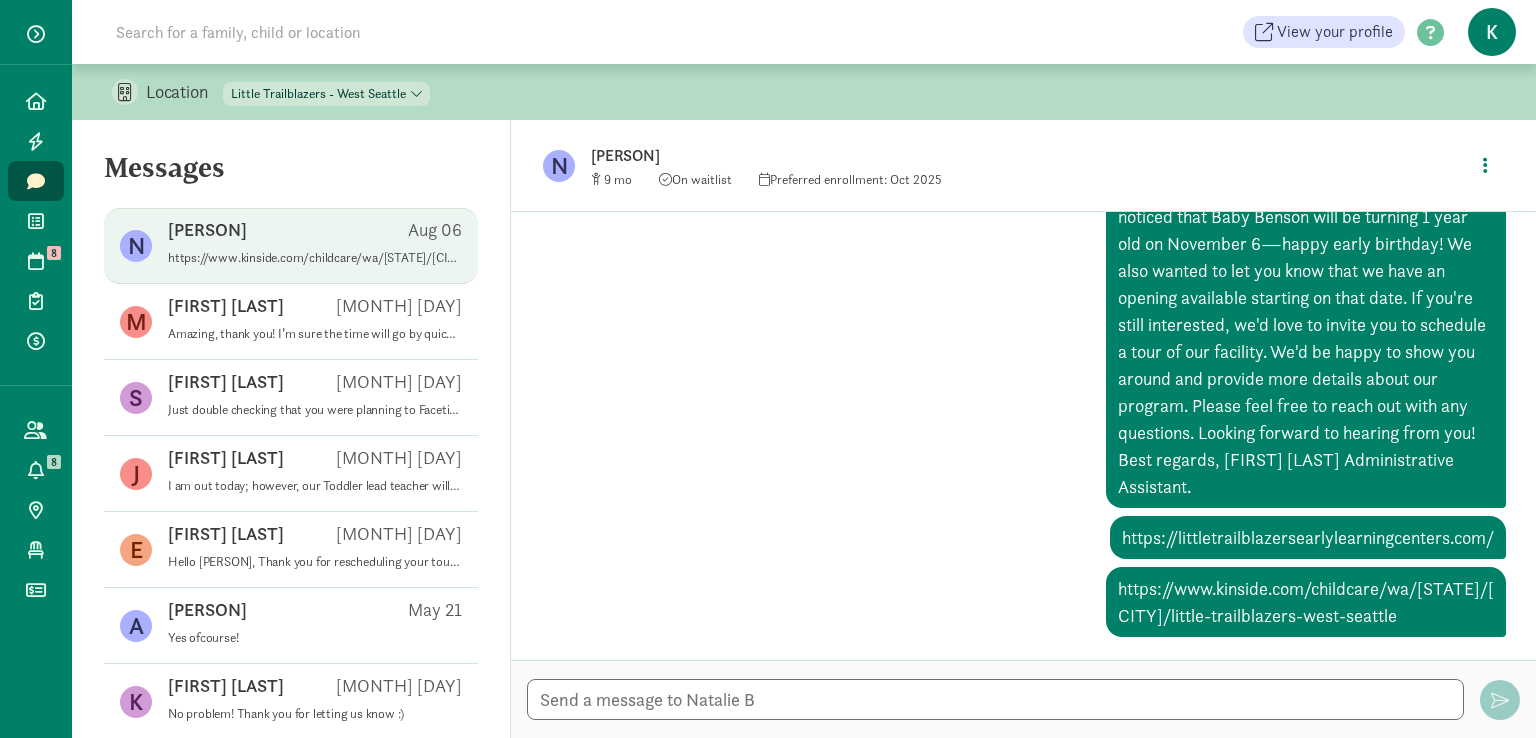 click on "https://www.kinside.com/childcare/wa/seattle/little-trailblazers-west-seattle" 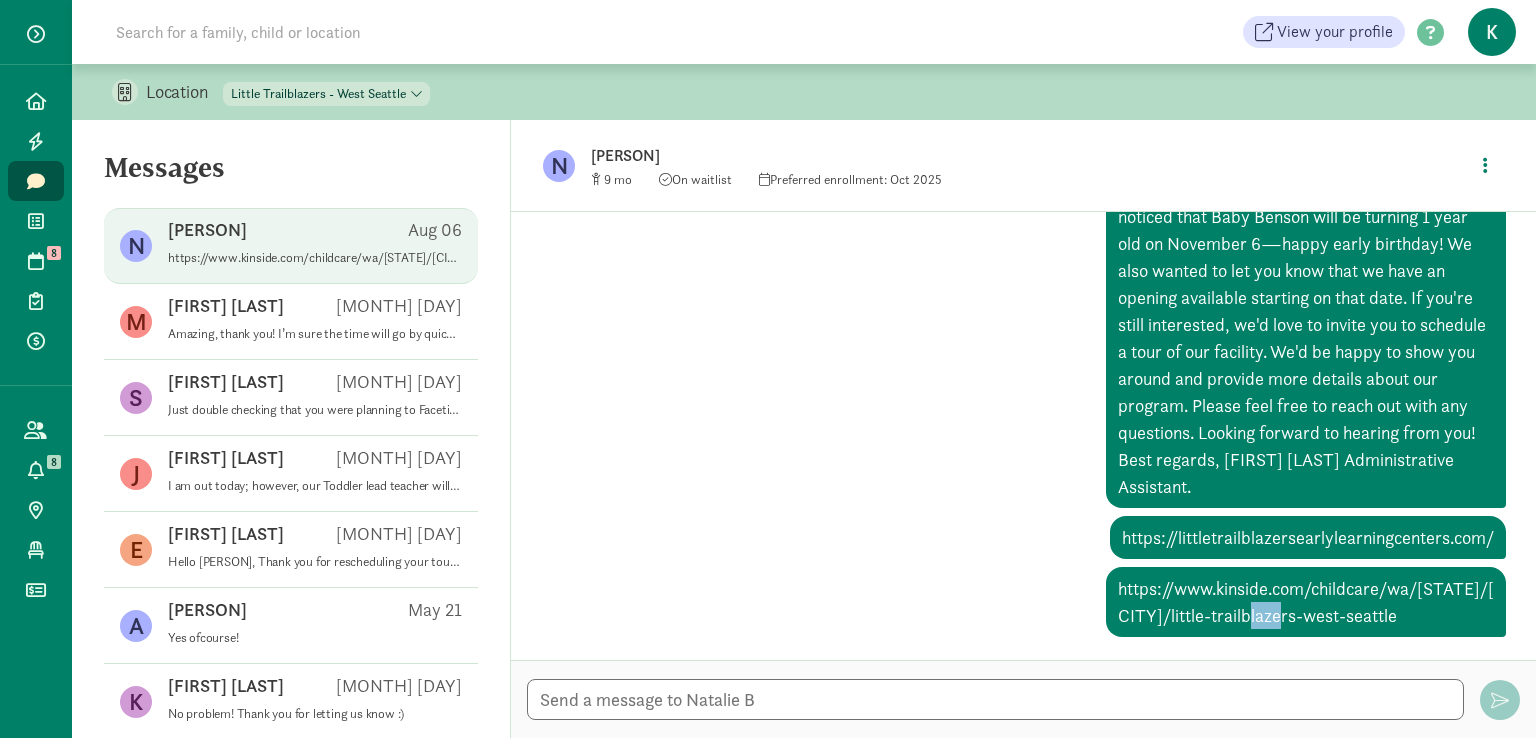 click on "https://www.kinside.com/childcare/wa/seattle/little-trailblazers-west-seattle" 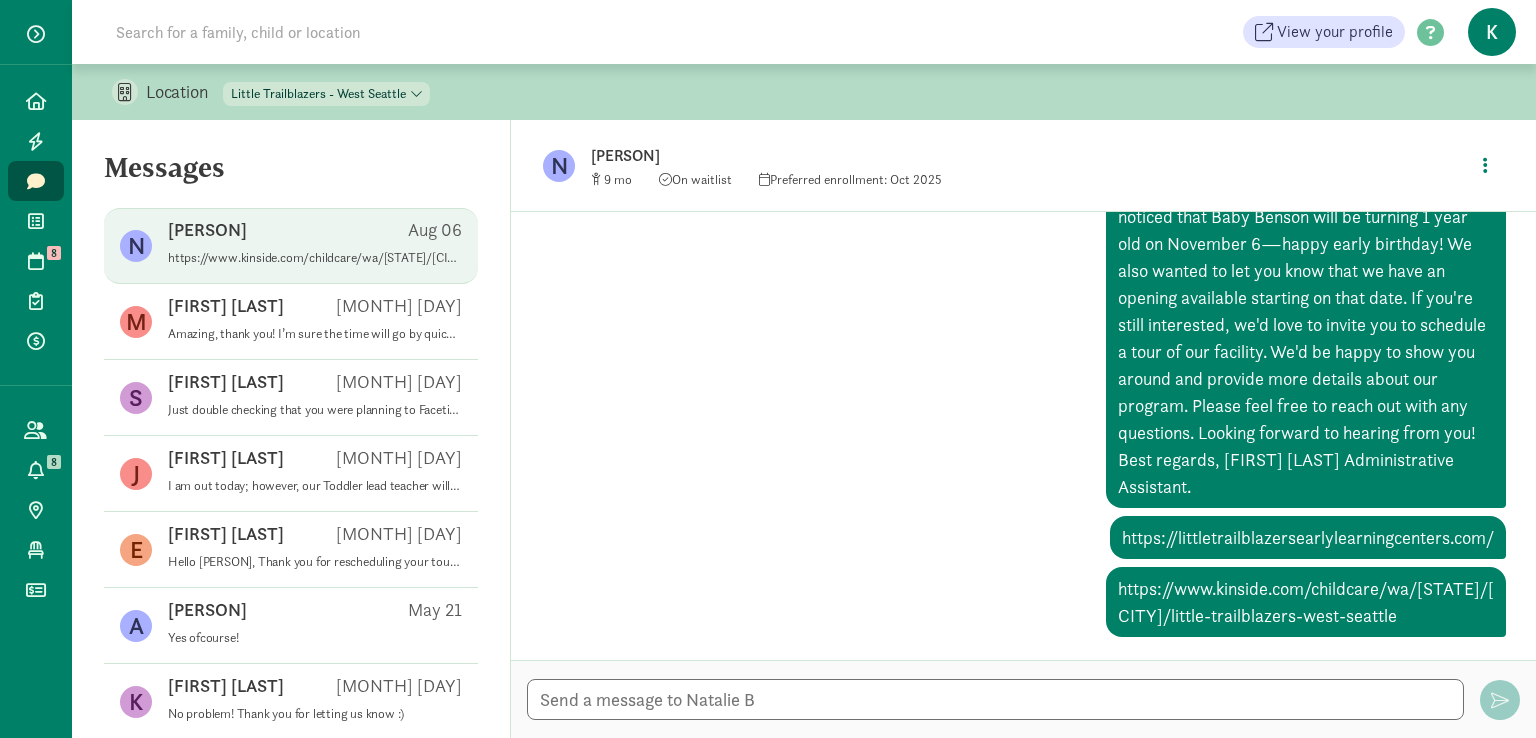 click on "Wed, Aug 06   Hi Natalie,
I hope you're doing well! We noticed that Baby Benson will be turning 1 year old on November 6—happy early birthday! We also wanted to let you know that we have an opening available starting on that date.
If you're still interested, we'd love to invite you to schedule a tour of our facility. We'd be happy to show you around and provide more details about our program.
Please feel free to reach out with any questions. Looking forward to hearing from you!
Best regards,
Mariana Rodil
Administrative Assistant. https://littletrailblazersearlylearningcenters.com/ https://www.kinside.com/childcare/wa/seattle/little-trailblazers-west-seattle" 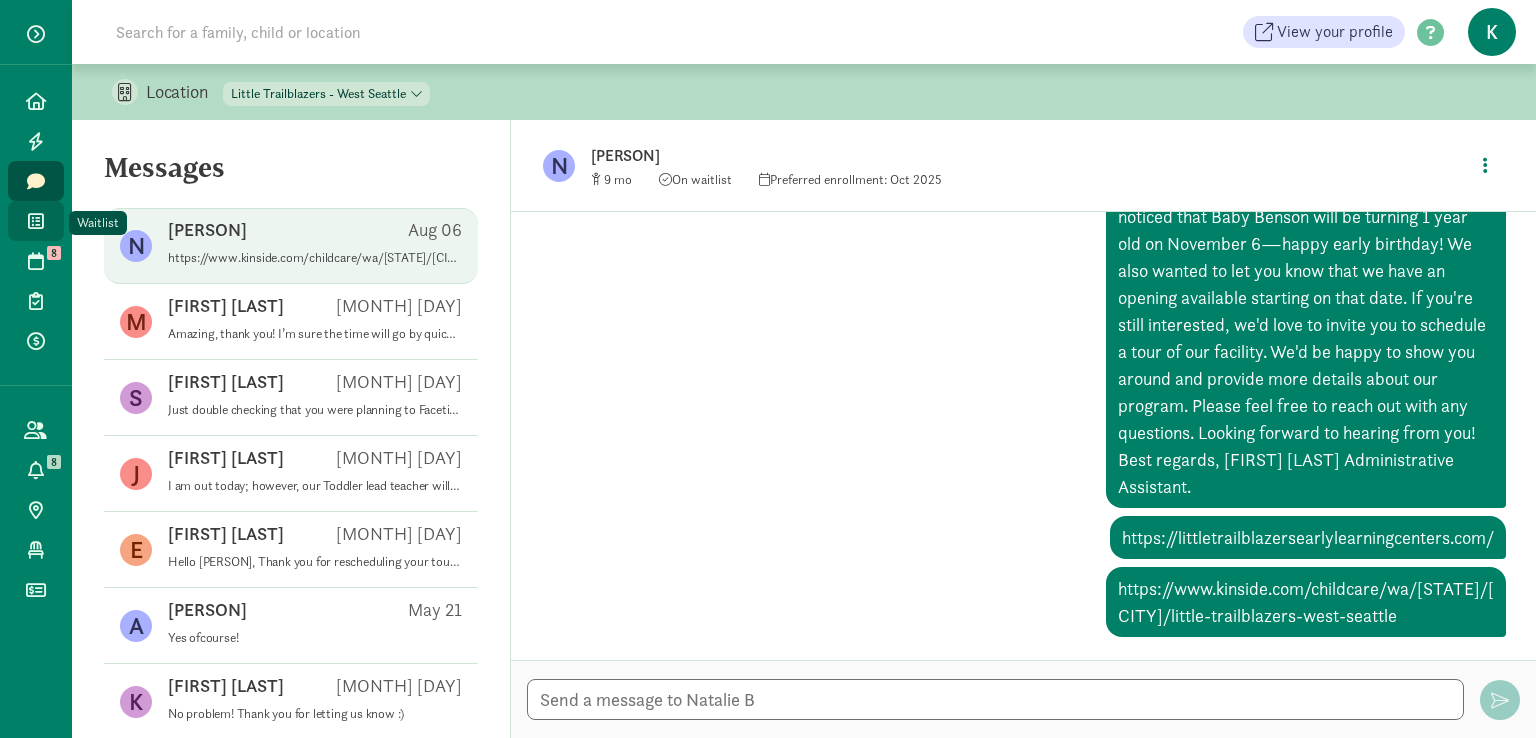 click at bounding box center [35, 221] 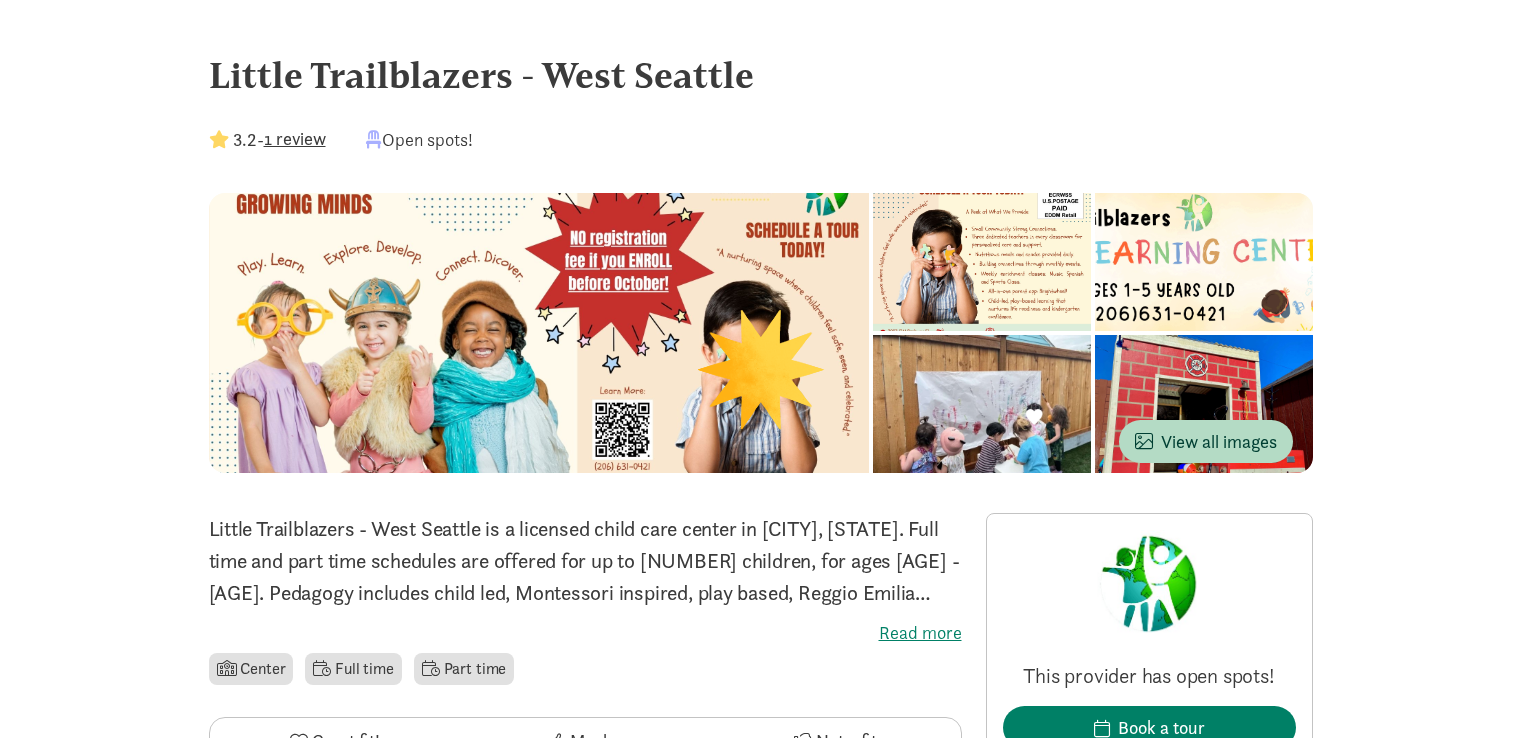 scroll, scrollTop: 0, scrollLeft: 0, axis: both 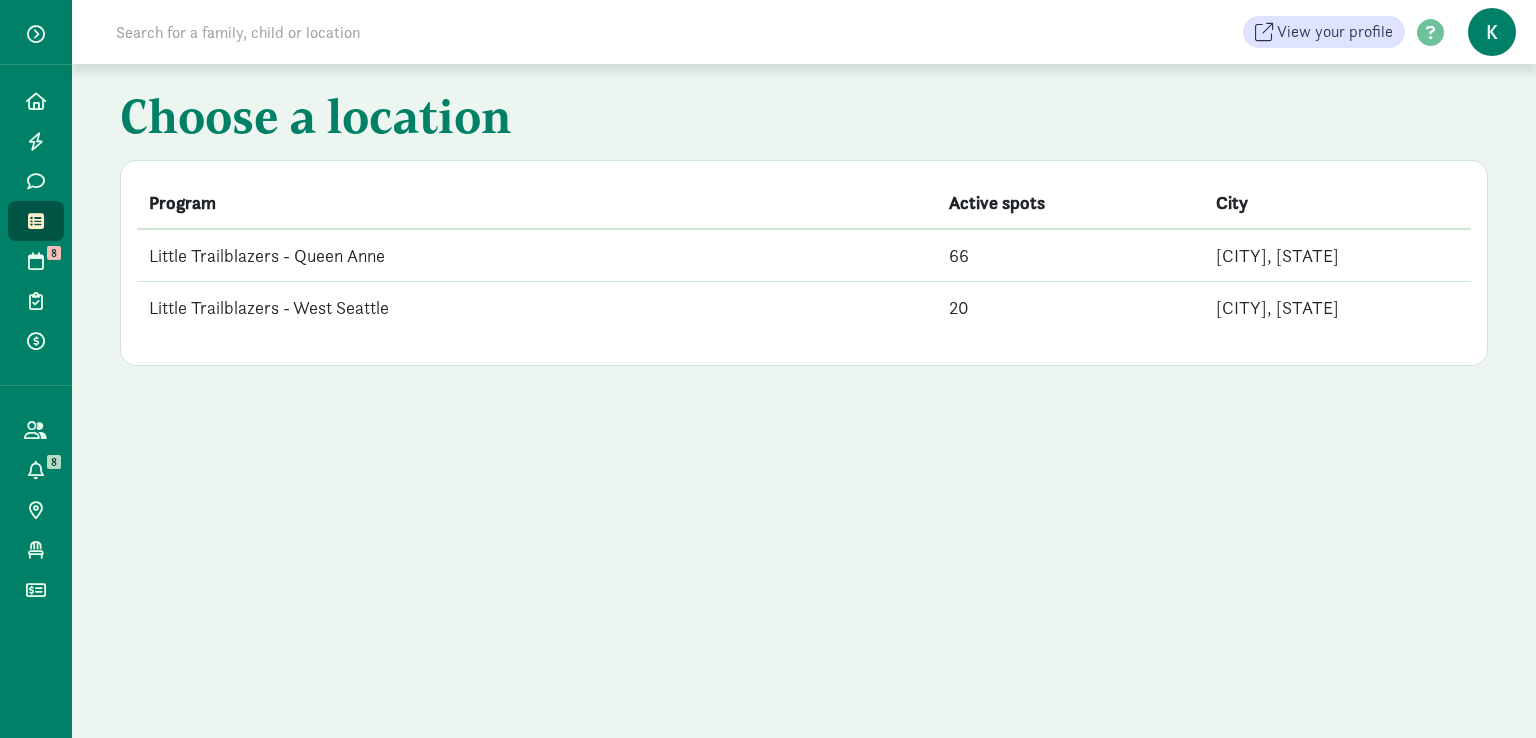 click on "Little Trailblazers - West Seattle" at bounding box center (537, 308) 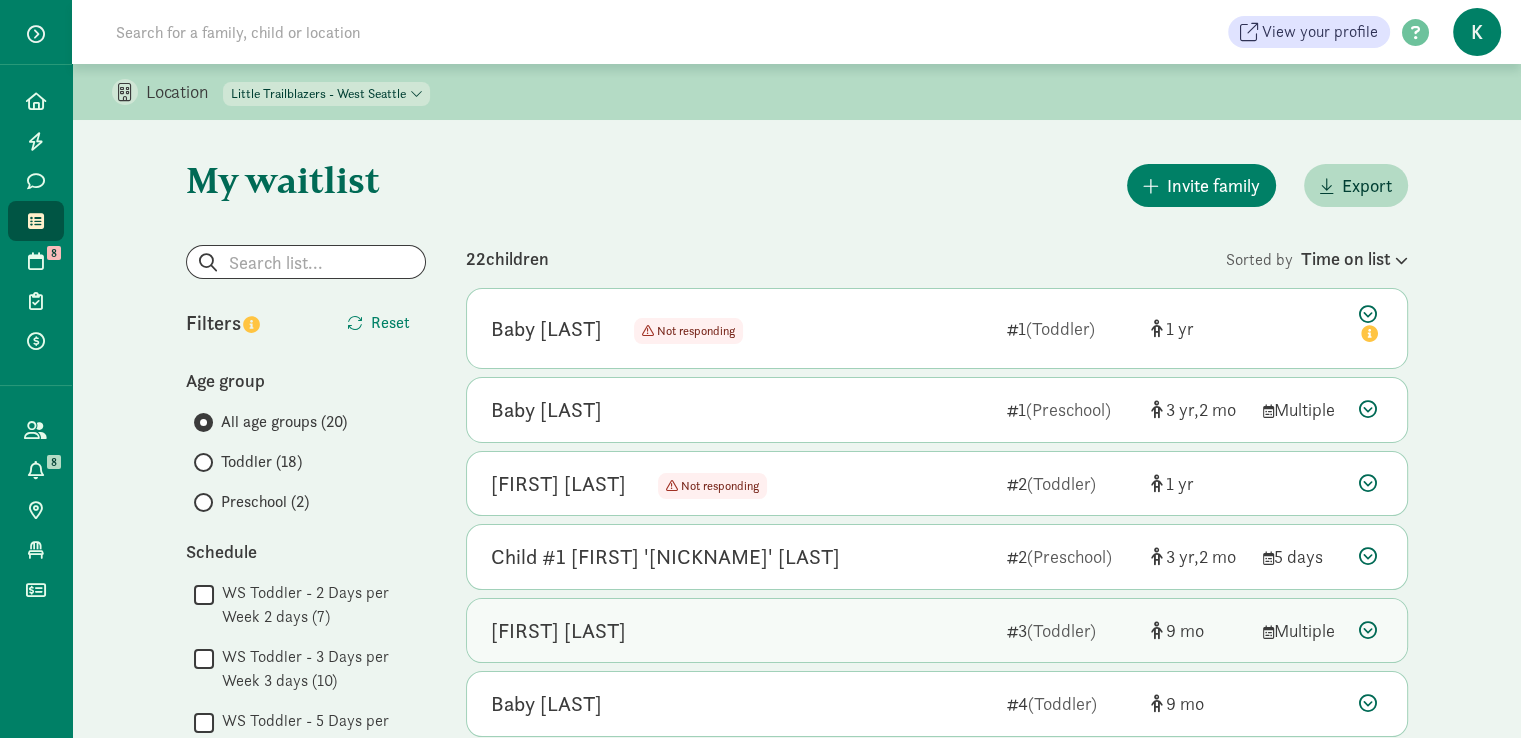 scroll, scrollTop: 100, scrollLeft: 0, axis: vertical 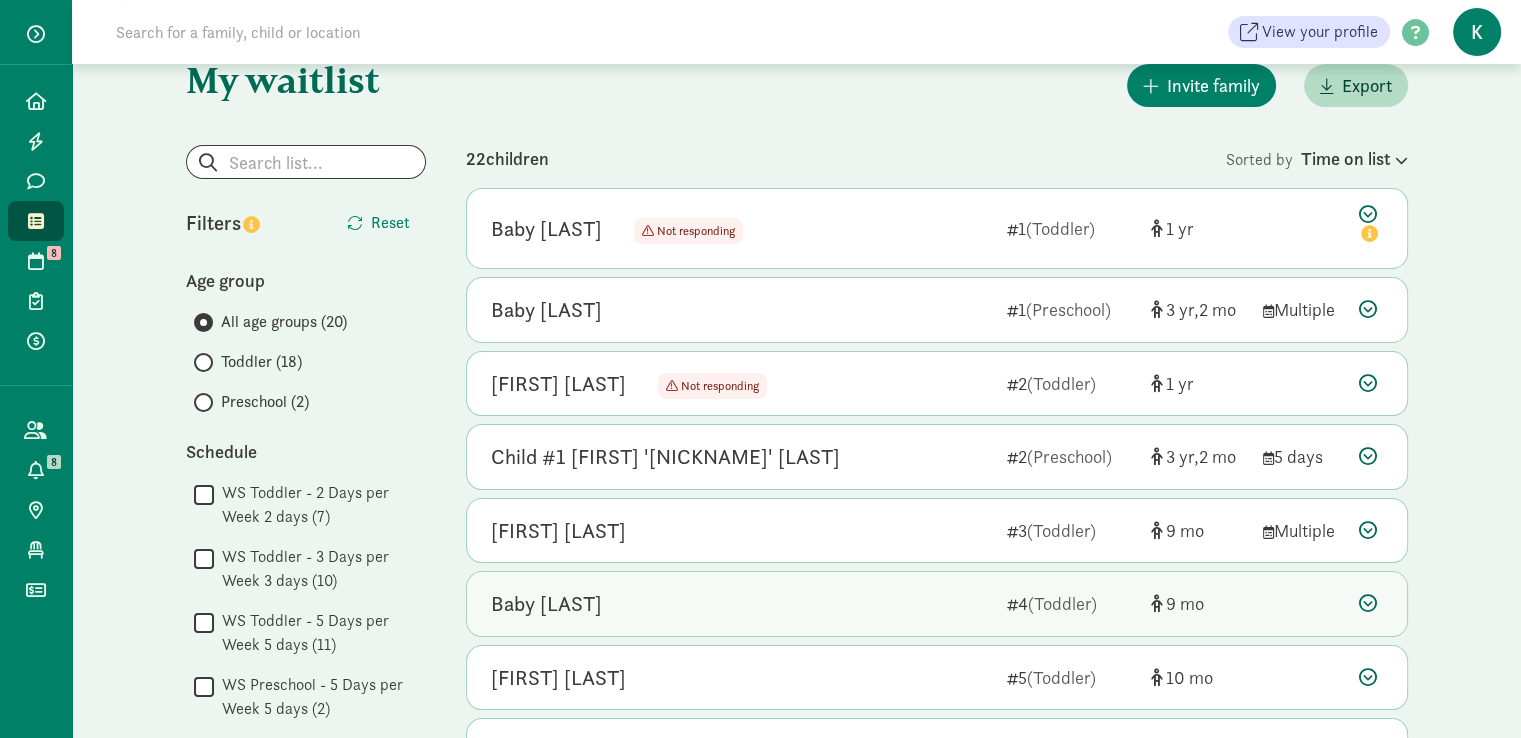 click at bounding box center [1368, 603] 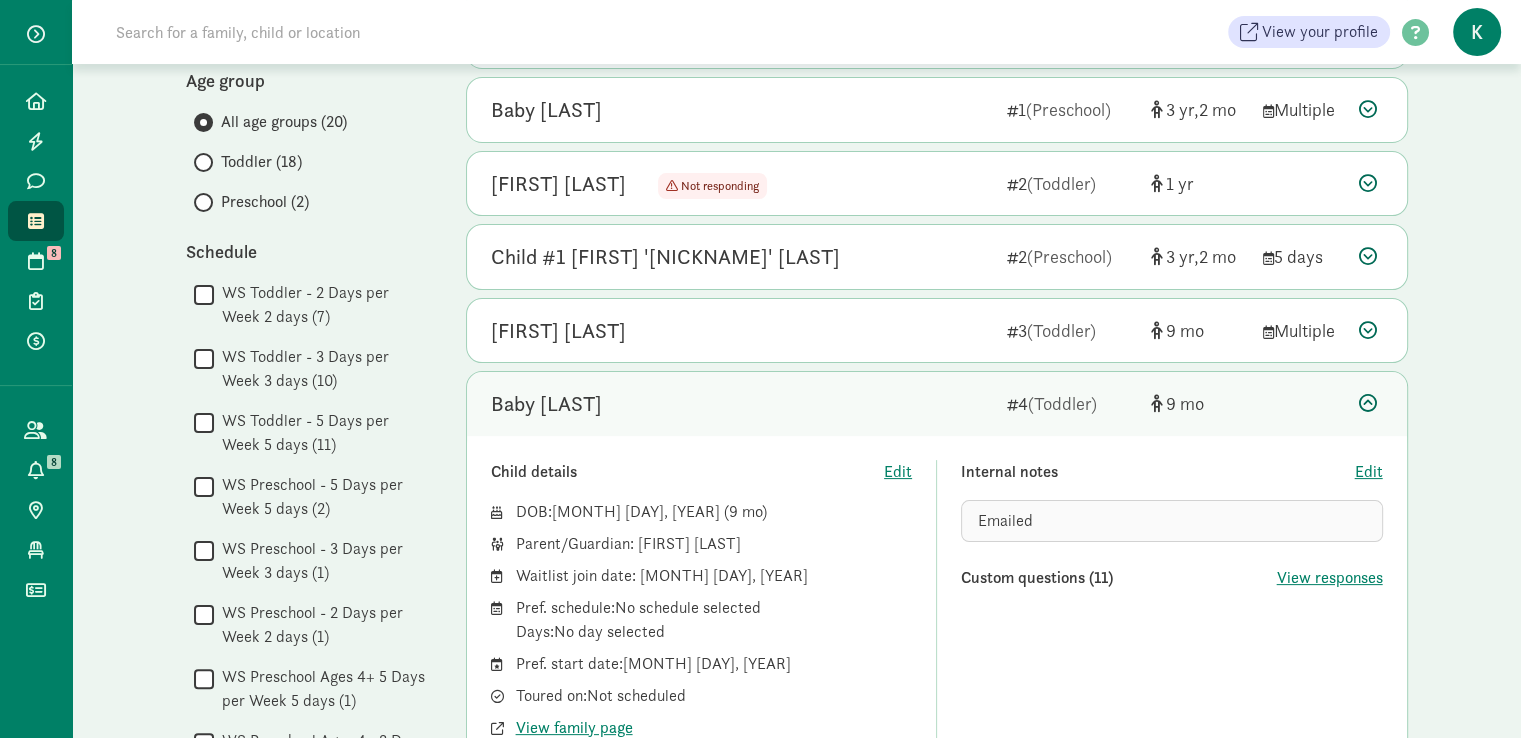 scroll, scrollTop: 500, scrollLeft: 0, axis: vertical 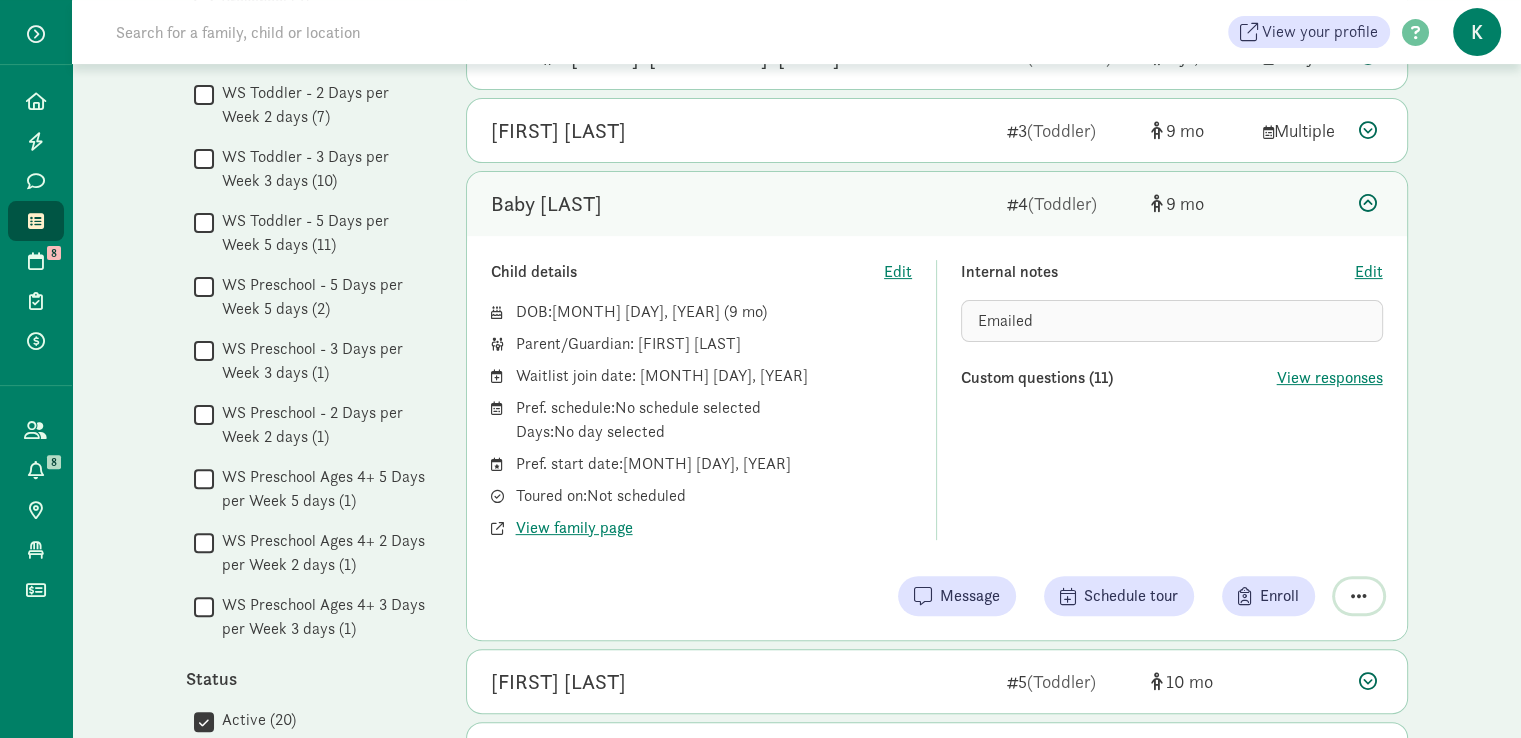 click at bounding box center [1359, 596] 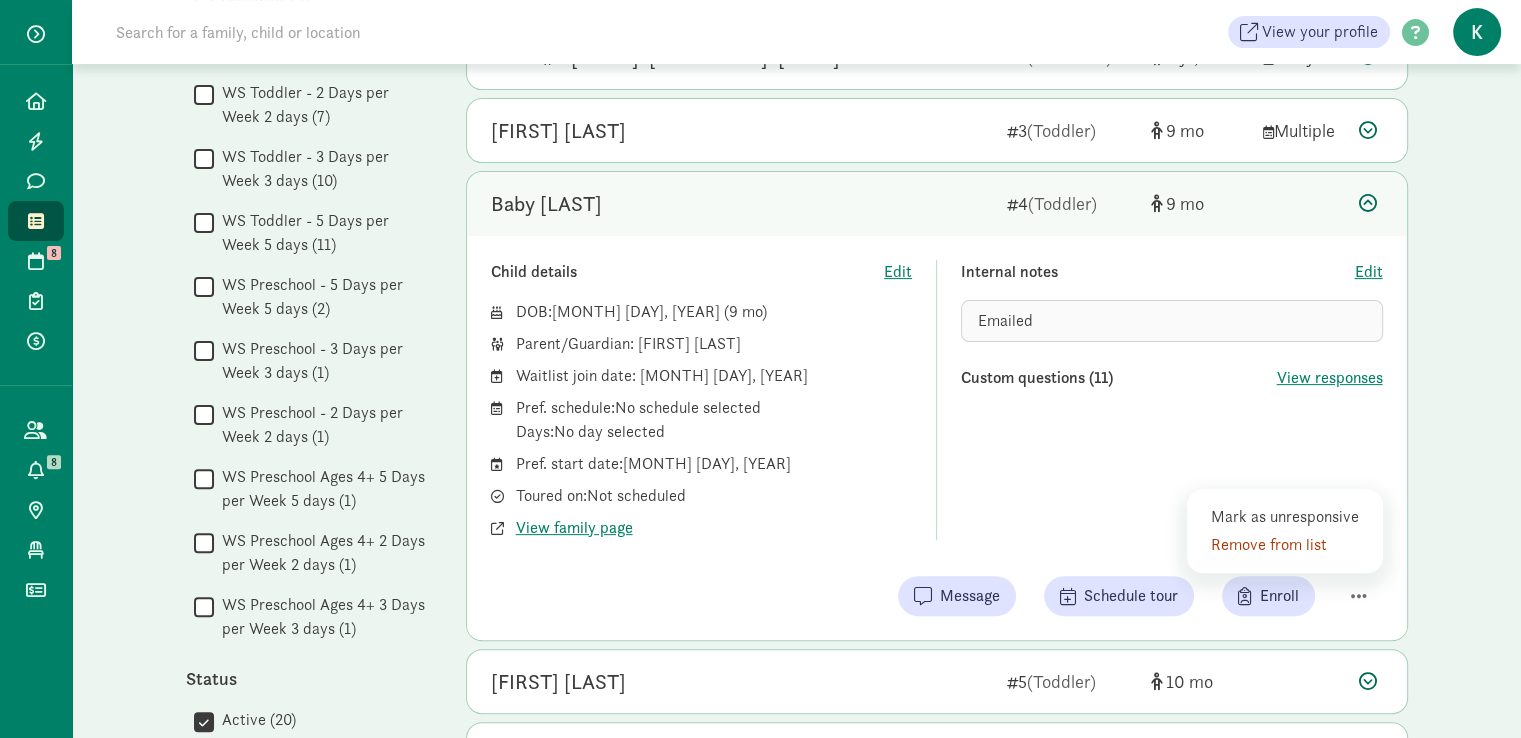 click on "Internal notes     Edit   Emailed   Custom questions (11)     View responses" at bounding box center [1172, 400] 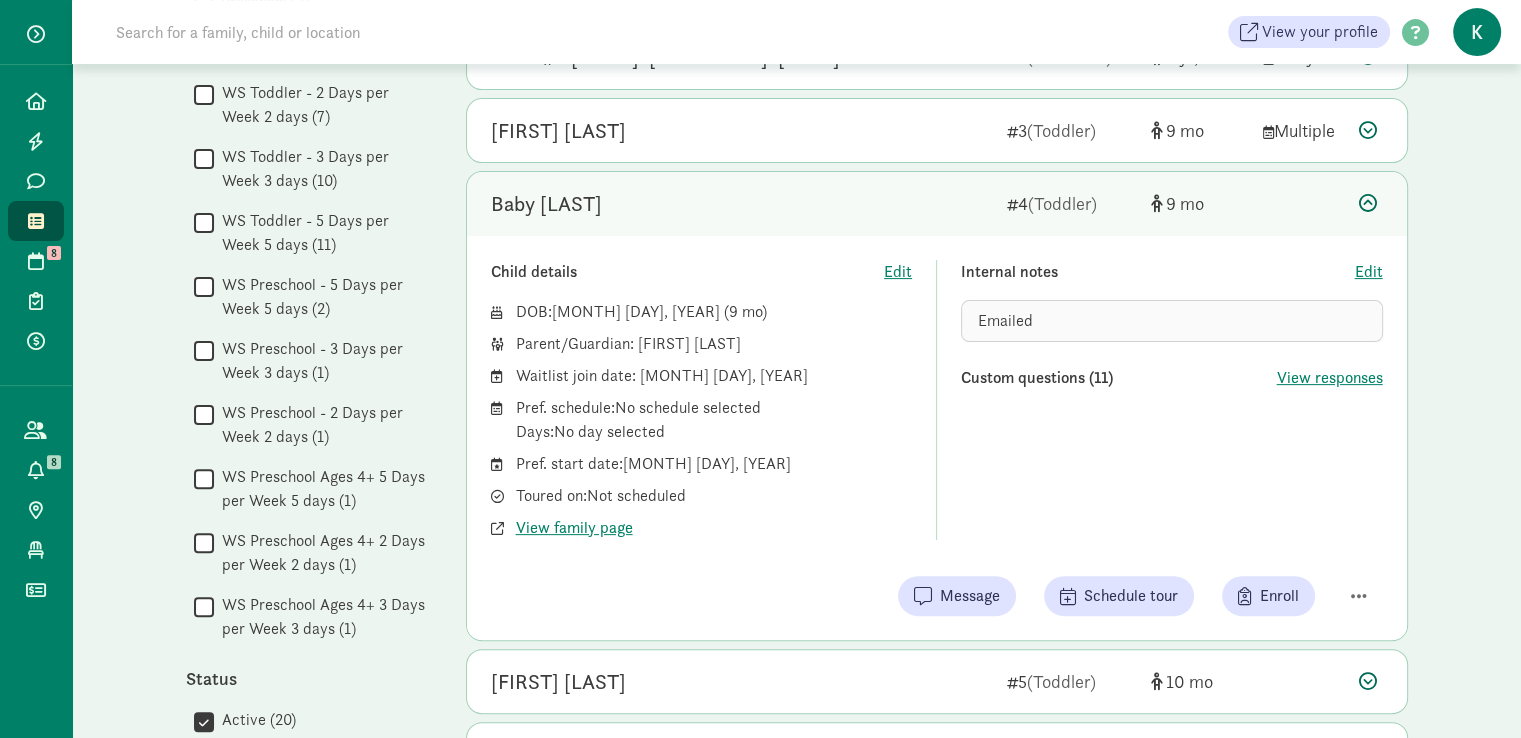 click on "Emailed" at bounding box center [1005, 320] 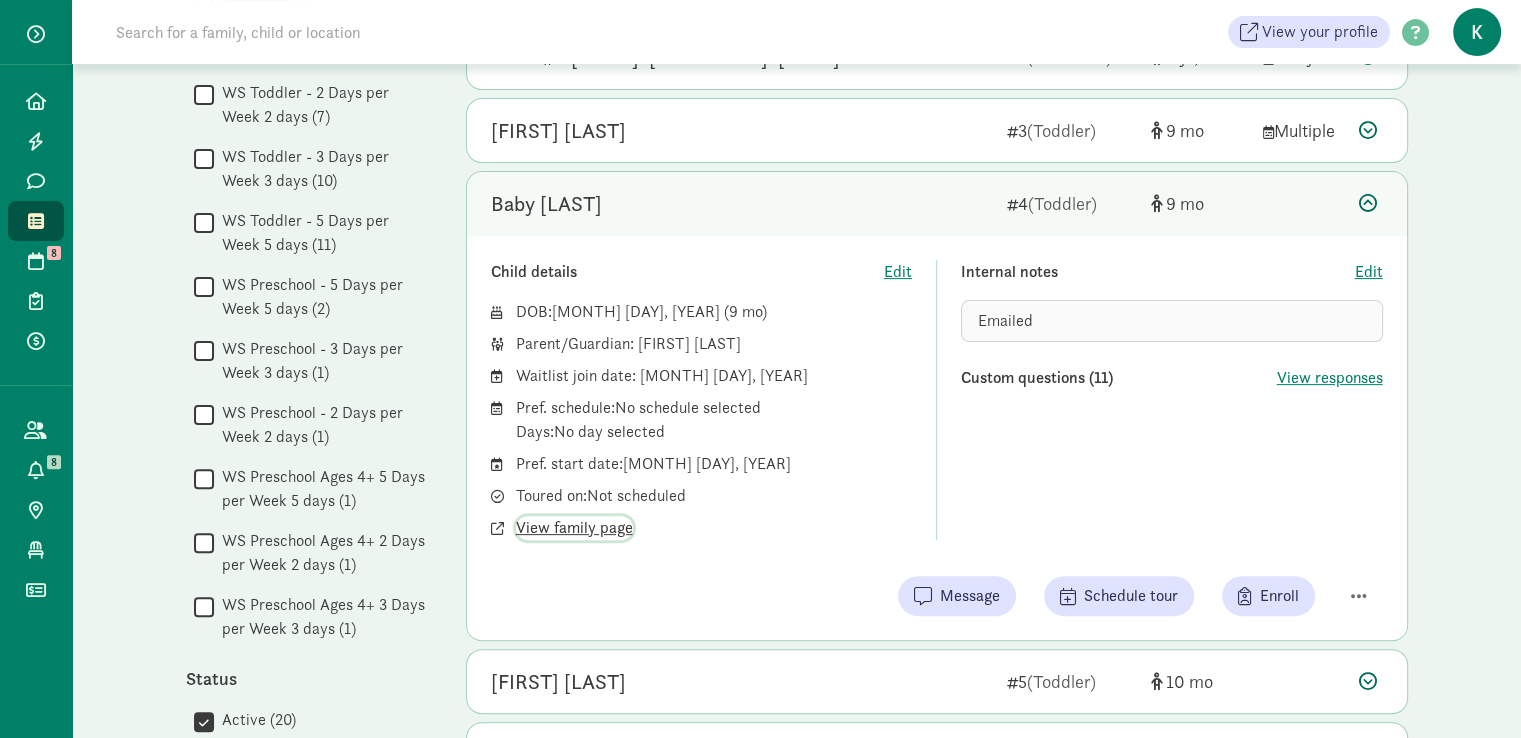 click on "View family page" at bounding box center [574, 528] 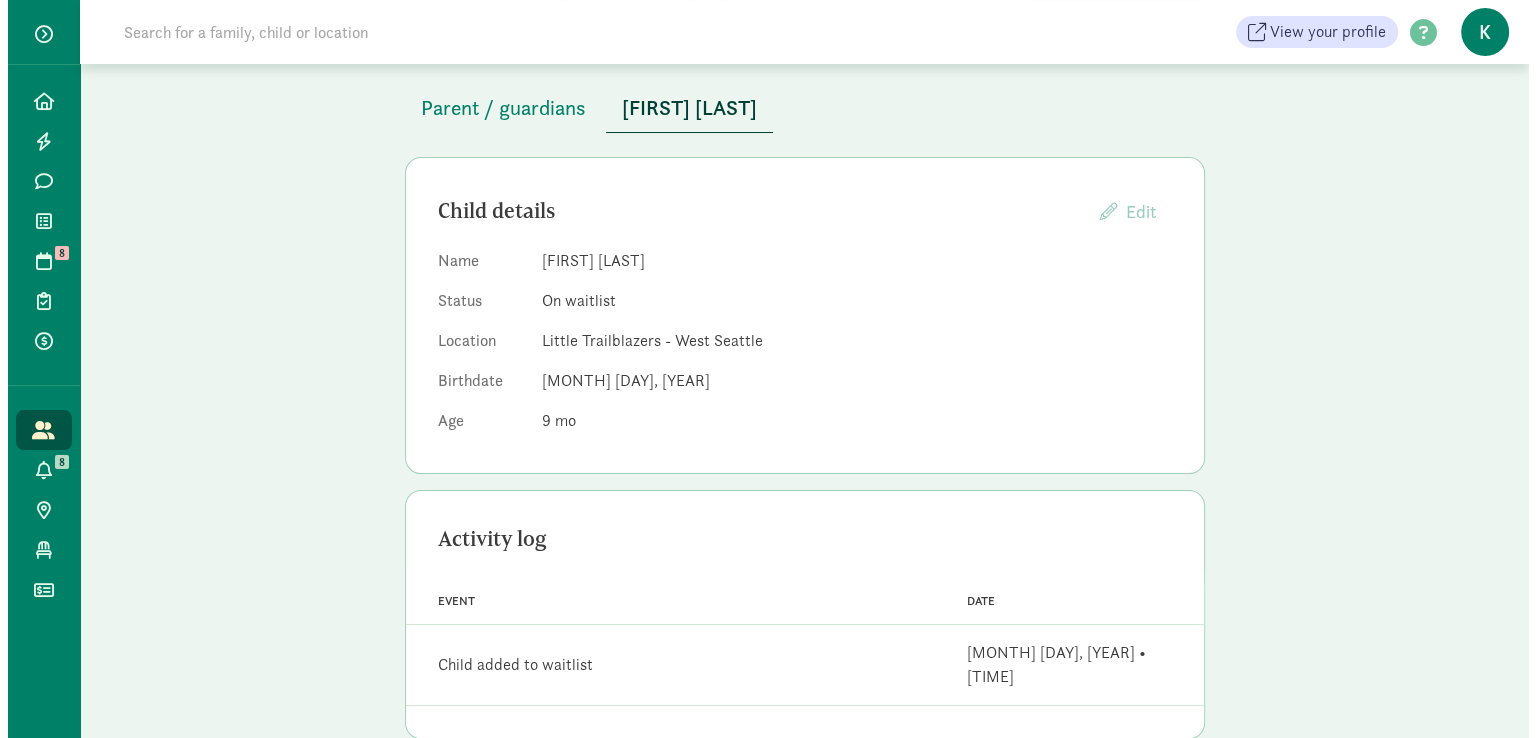 scroll, scrollTop: 0, scrollLeft: 0, axis: both 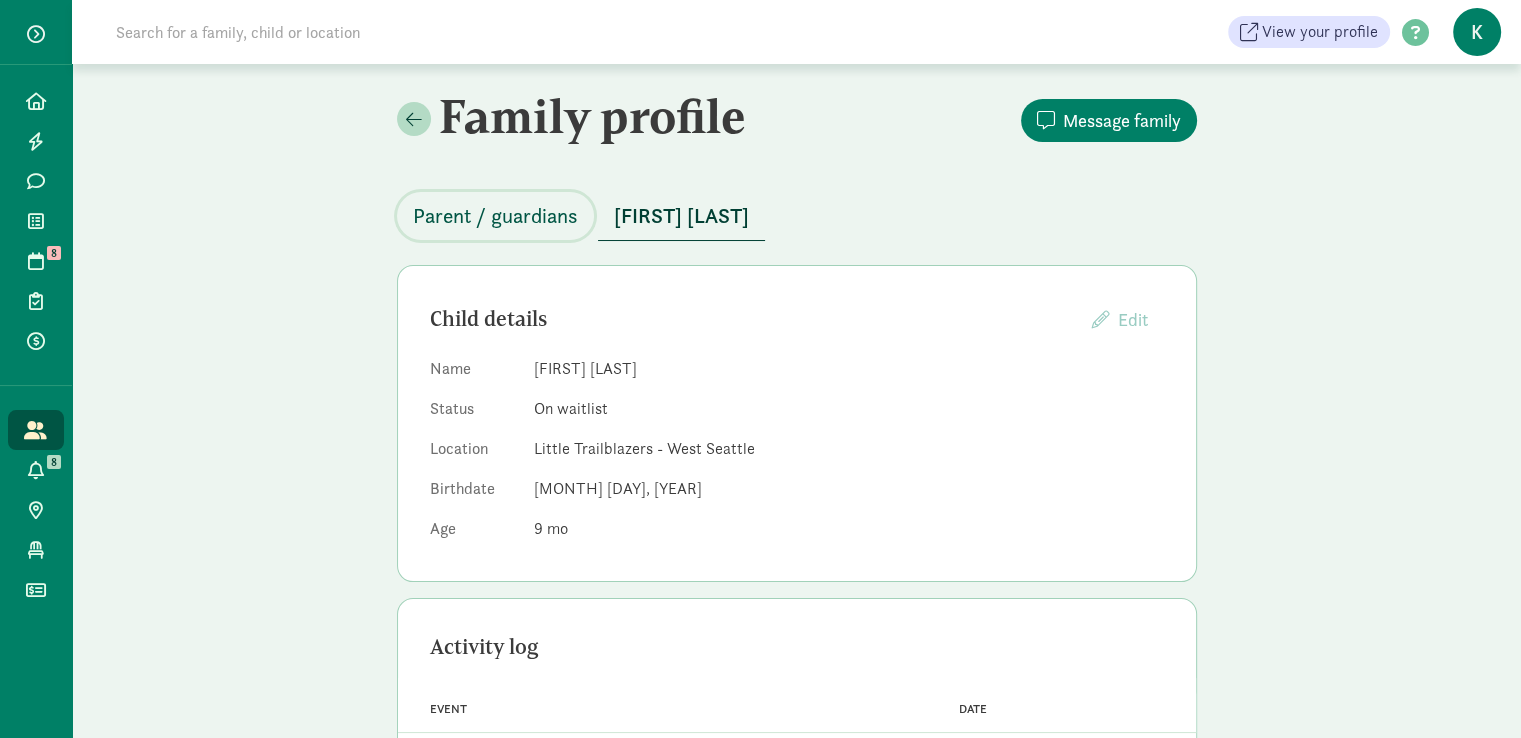 click on "Parent / guardians" at bounding box center [495, 216] 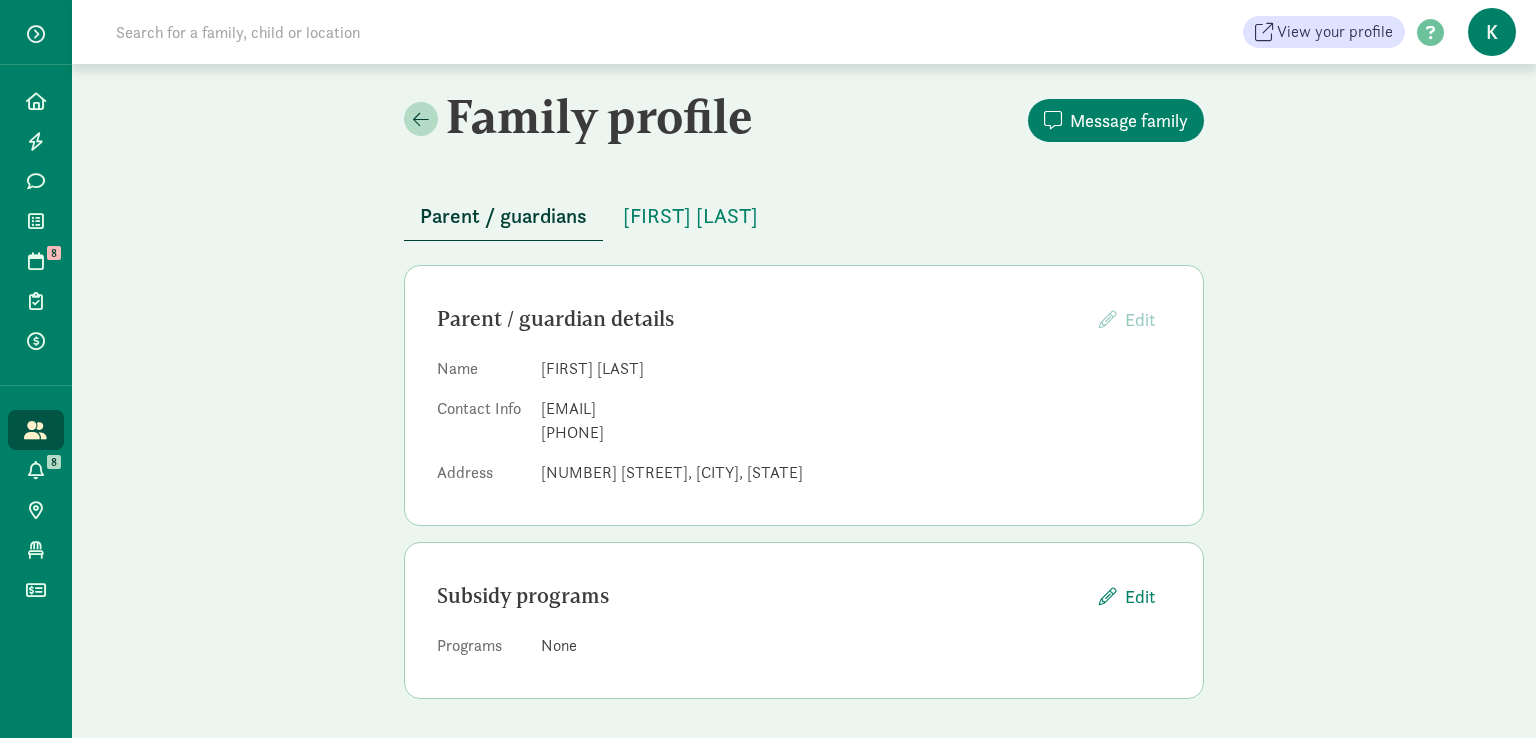 drag, startPoint x: 538, startPoint y: 410, endPoint x: 741, endPoint y: 406, distance: 203.0394 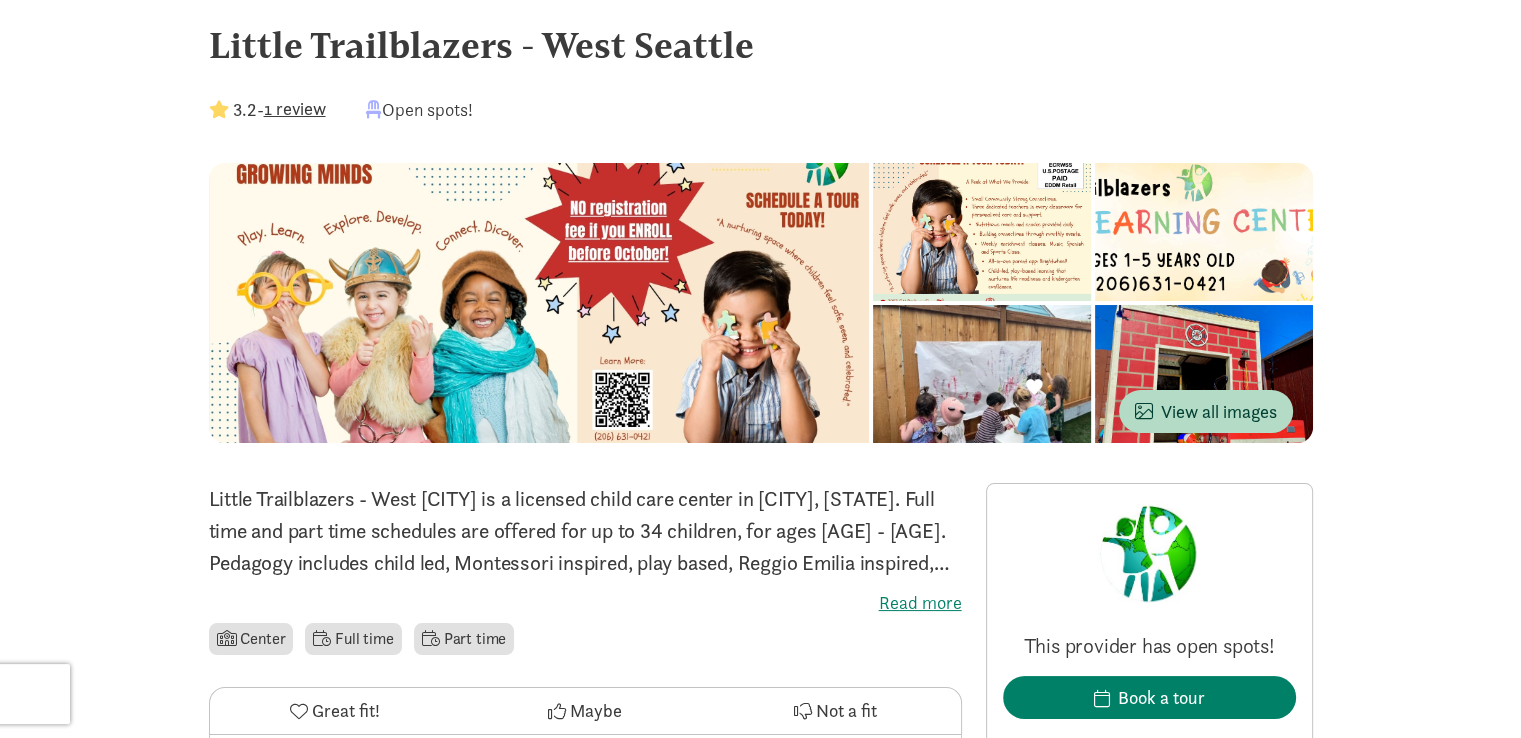 scroll, scrollTop: 0, scrollLeft: 0, axis: both 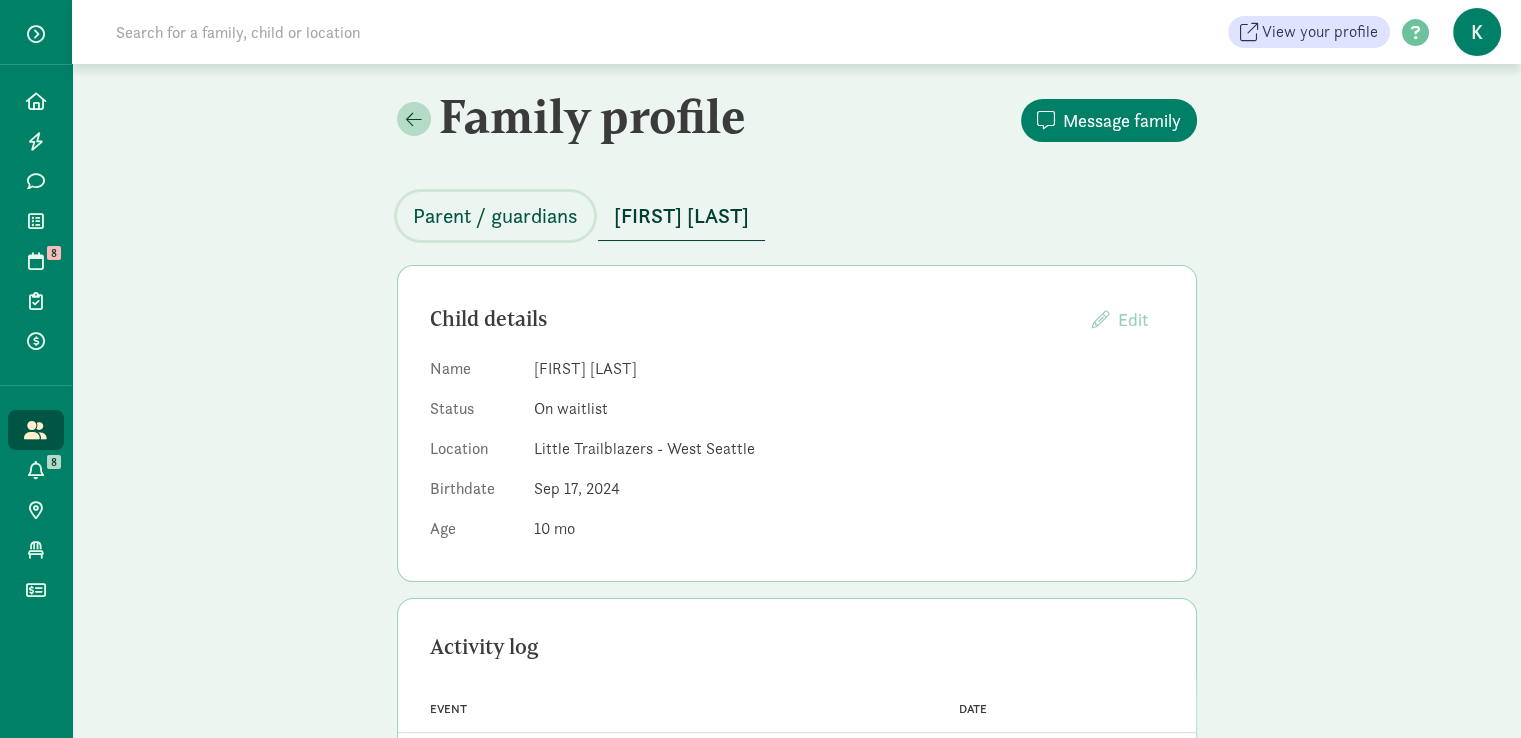 click on "Parent / guardians" at bounding box center [495, 216] 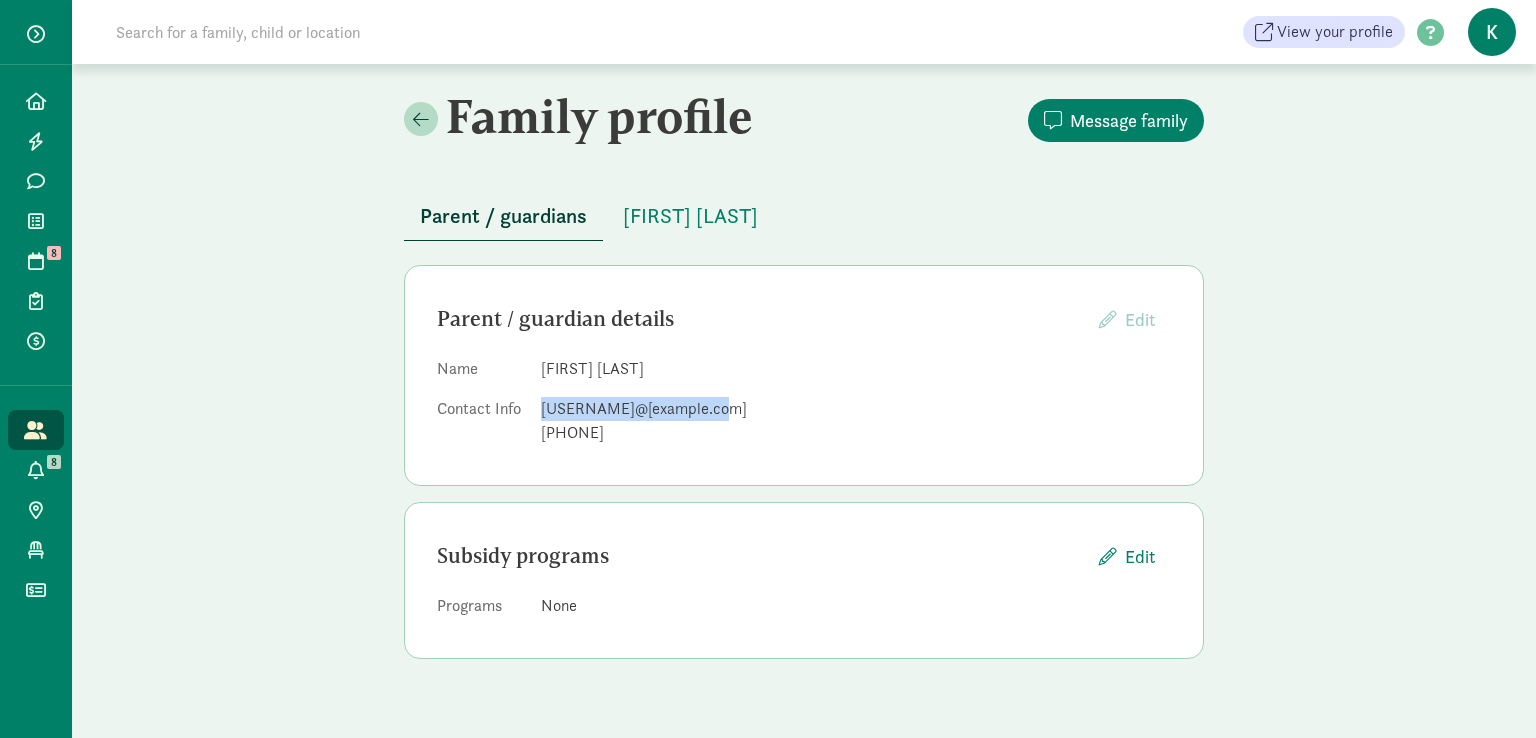 drag, startPoint x: 540, startPoint y: 411, endPoint x: 712, endPoint y: 409, distance: 172.01163 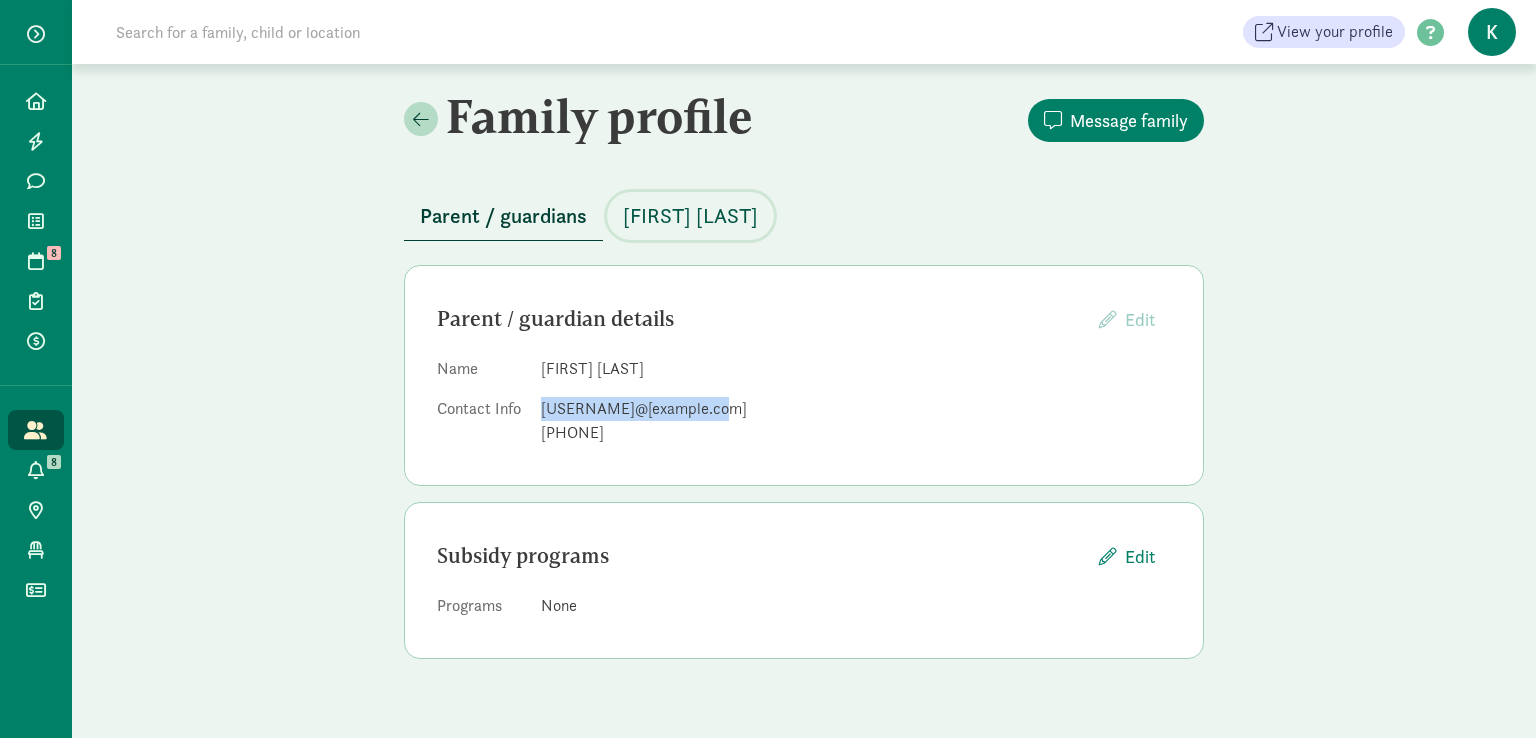 click on "[FIRST] [LAST]" at bounding box center [690, 216] 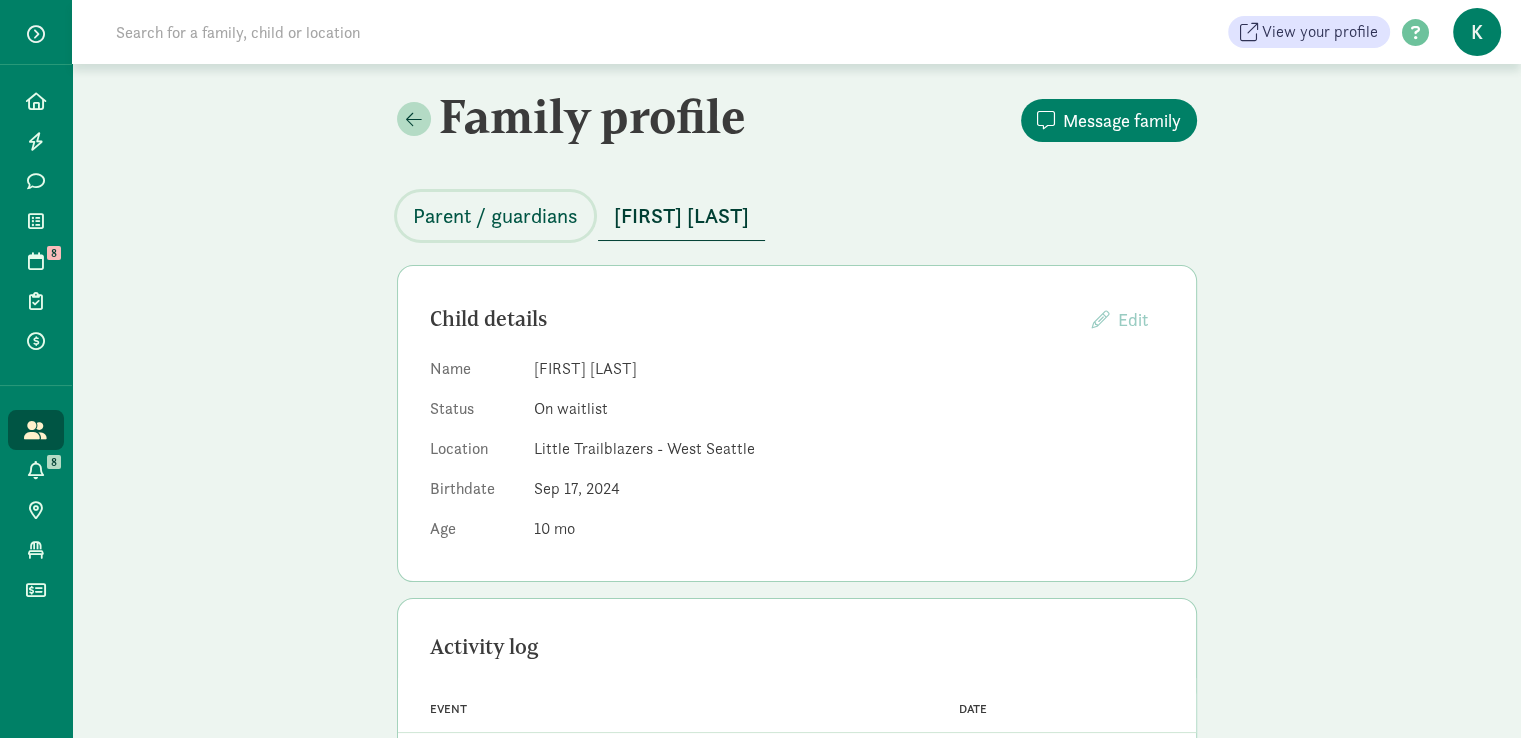 click on "Parent / guardians" at bounding box center (495, 216) 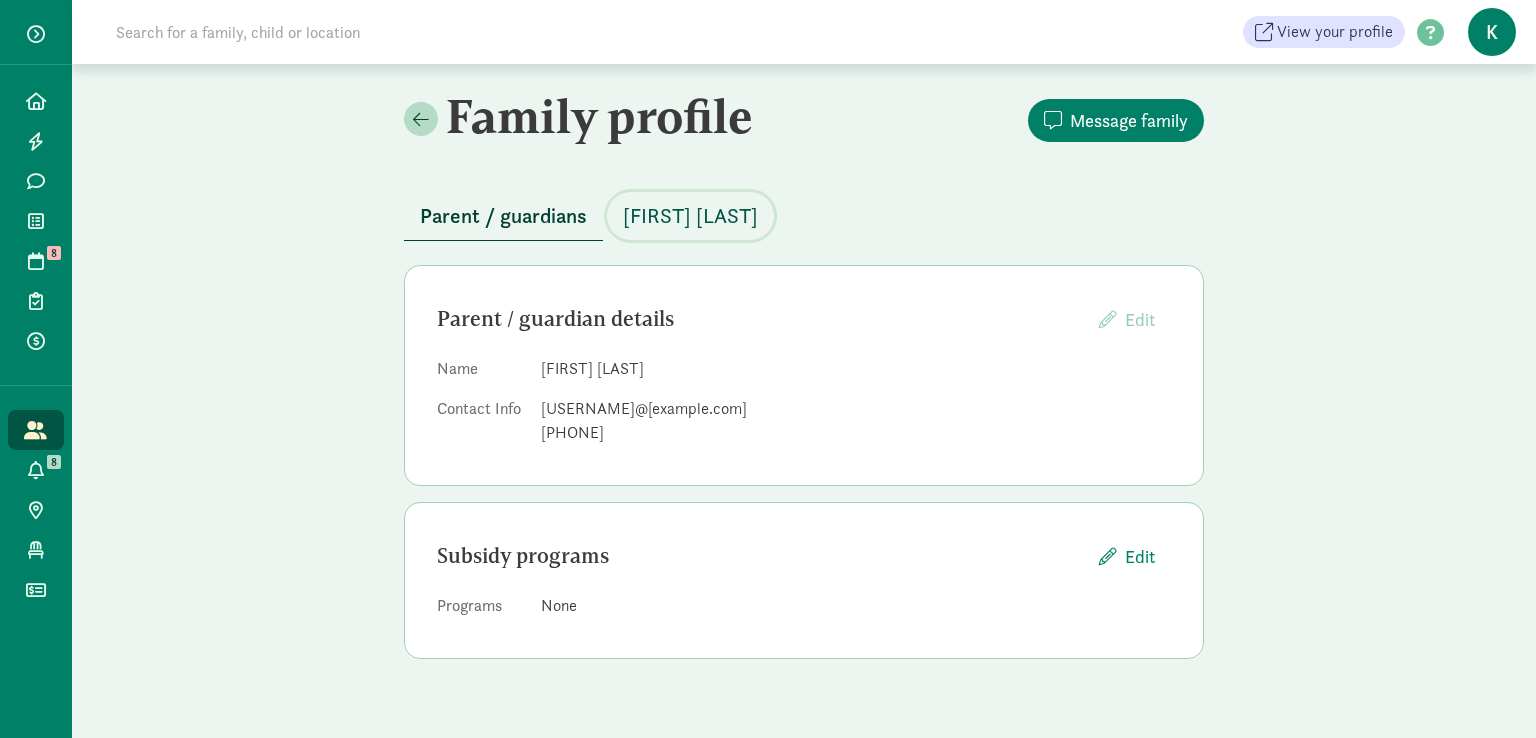 click on "[FIRST] [LAST]" at bounding box center (690, 216) 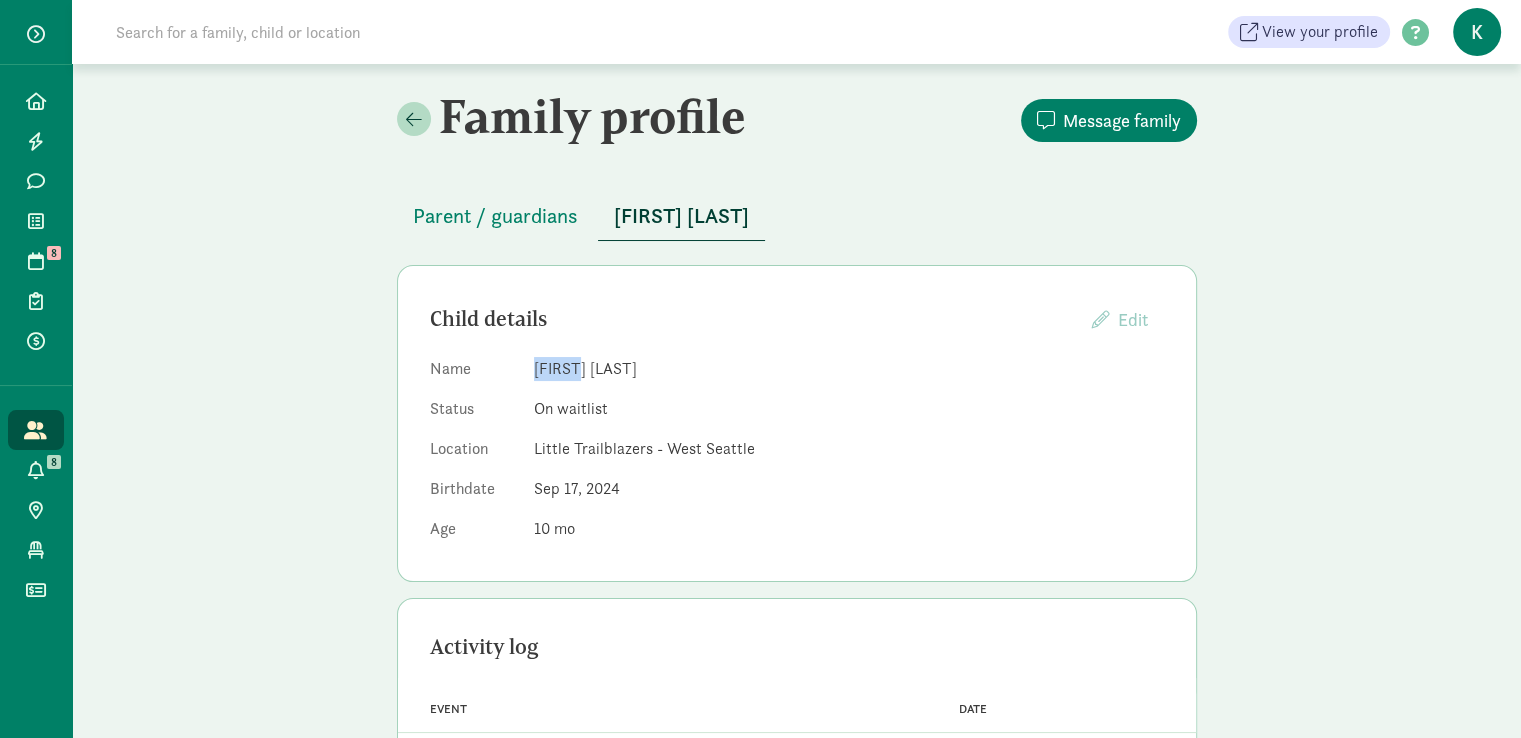 drag, startPoint x: 528, startPoint y: 368, endPoint x: 566, endPoint y: 368, distance: 38 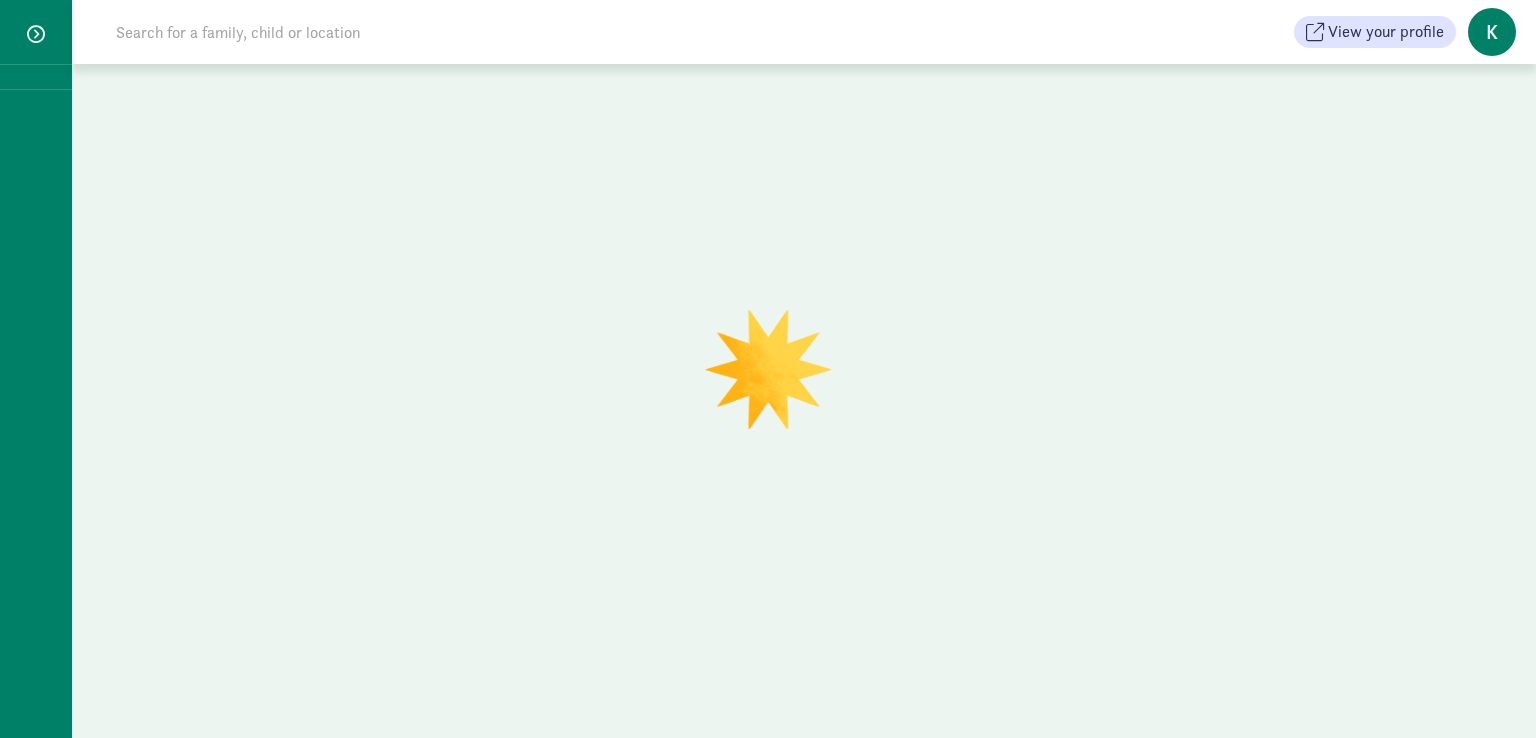scroll, scrollTop: 0, scrollLeft: 0, axis: both 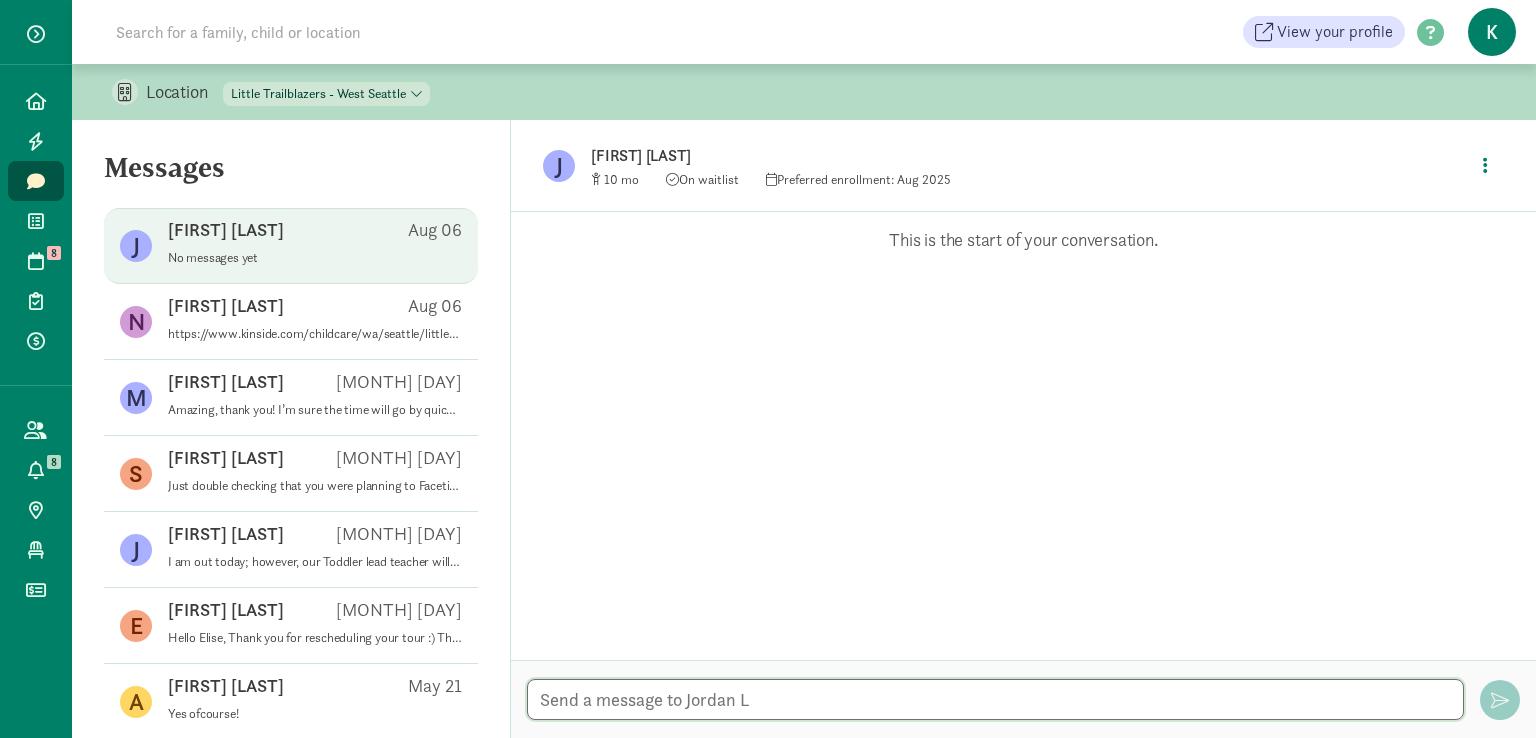 click at bounding box center (995, 699) 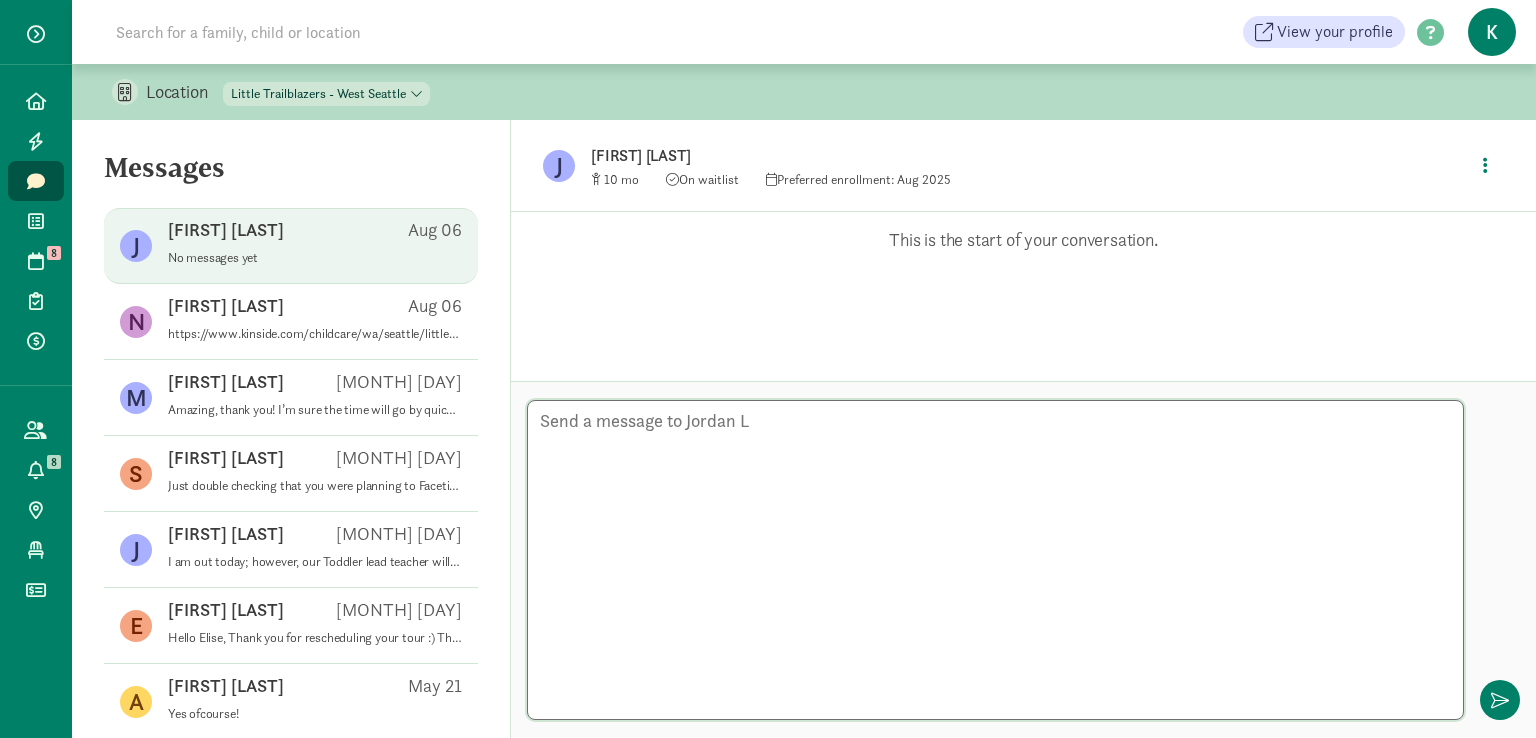 type on "Hi Jordan,
I hope you're doing well!
We noticed that  Elijah will be turning 1 year old on September 17. Happy early birthday!
We also wanted to let you know that we have an opening available starting on that date. If you're still interested, we'd love to invite you to schedule a tour of our facility. We’d be happy to show you around and provide more details about our program.
I've attached the link to our website https://littletrailblazersearlylearningcenters.com/ for more information, as well as the link to book a tour on Kinside https://www.kinside.com/childcare/wa/seattle/little-trailblazers-west-seattle
Please feel free to reach out with any questions. Looking forward to hearing from you!
Best regards,
Mariana Rodil
Administrative Assistant" 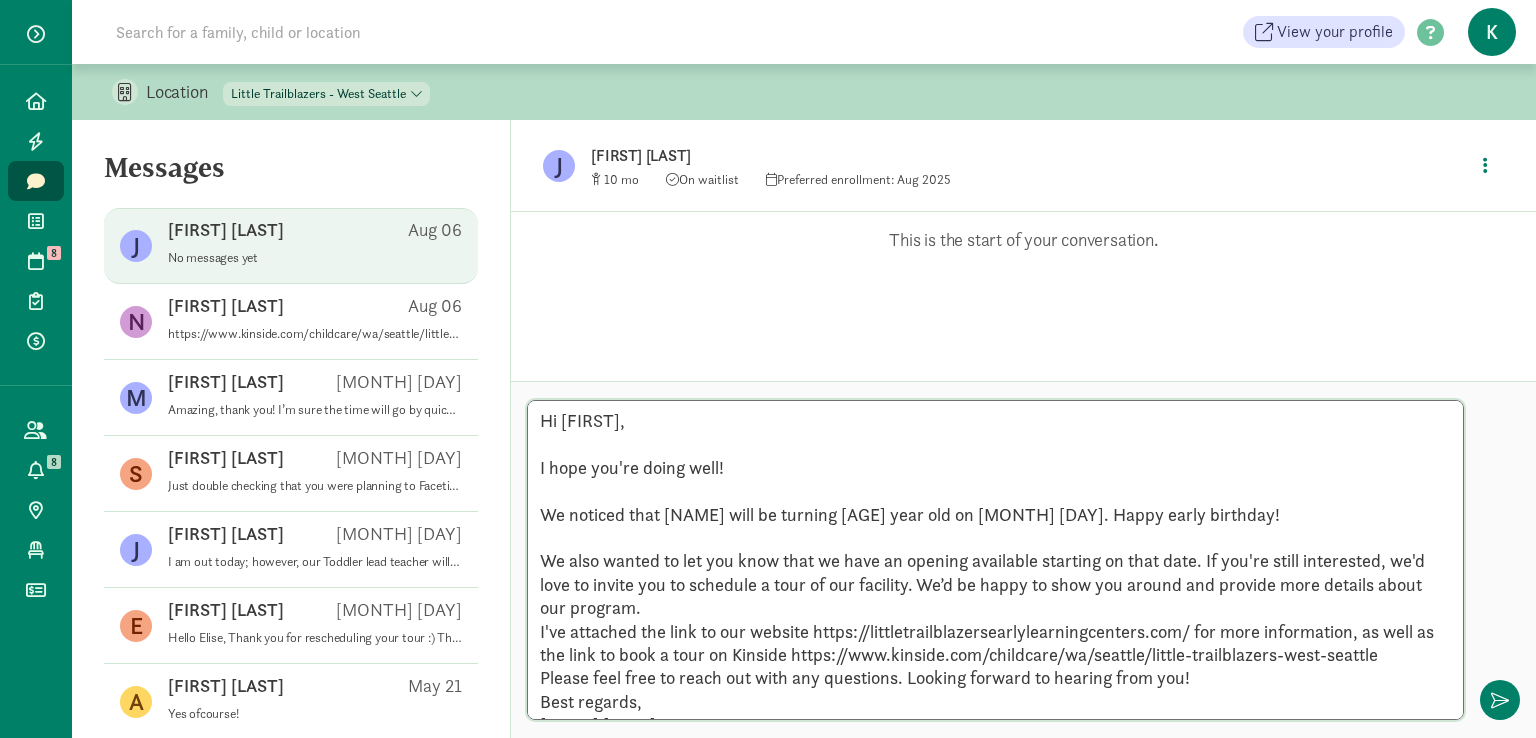 scroll, scrollTop: 40, scrollLeft: 0, axis: vertical 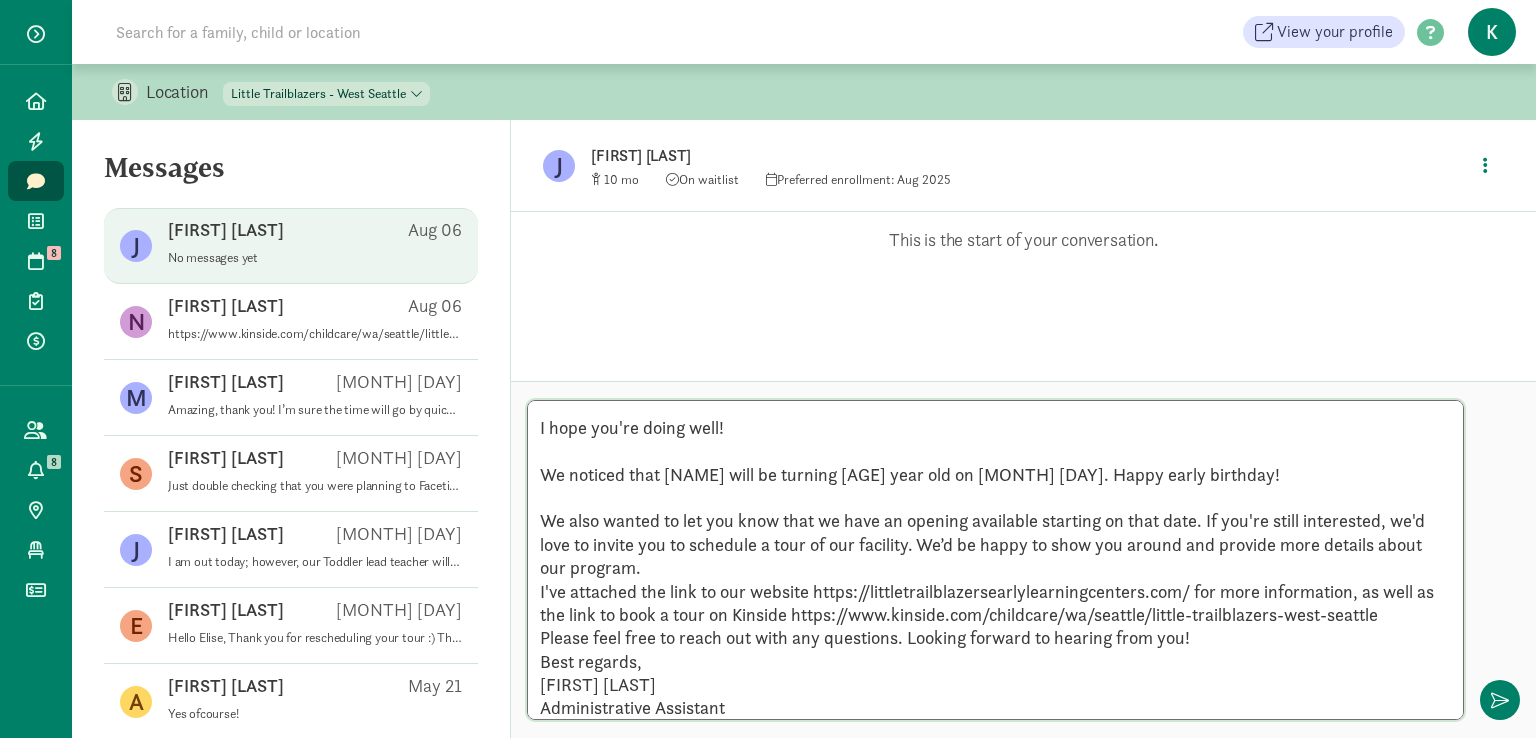 click on "Hi Jordan,
I hope you're doing well!
We noticed that  Elijah will be turning 1 year old on September 17. Happy early birthday!
We also wanted to let you know that we have an opening available starting on that date. If you're still interested, we'd love to invite you to schedule a tour of our facility. We’d be happy to show you around and provide more details about our program.
I've attached the link to our website https://littletrailblazersearlylearningcenters.com/ for more information, as well as the link to book a tour on Kinside https://www.kinside.com/childcare/wa/seattle/little-trailblazers-west-seattle
Please feel free to reach out with any questions. Looking forward to hearing from you!
Best regards,
Mariana Rodil
Administrative Assistant" at bounding box center [995, 560] 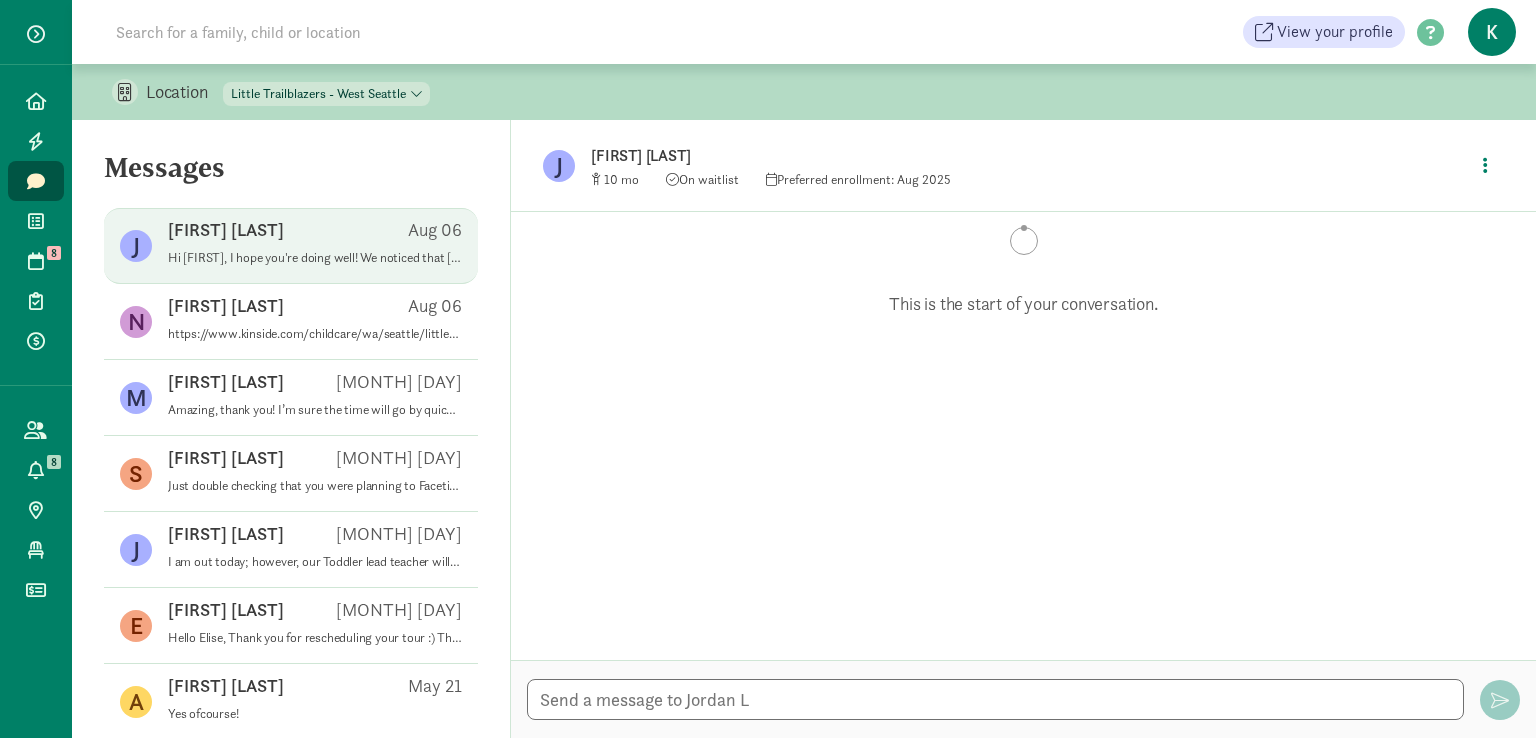 scroll, scrollTop: 147, scrollLeft: 0, axis: vertical 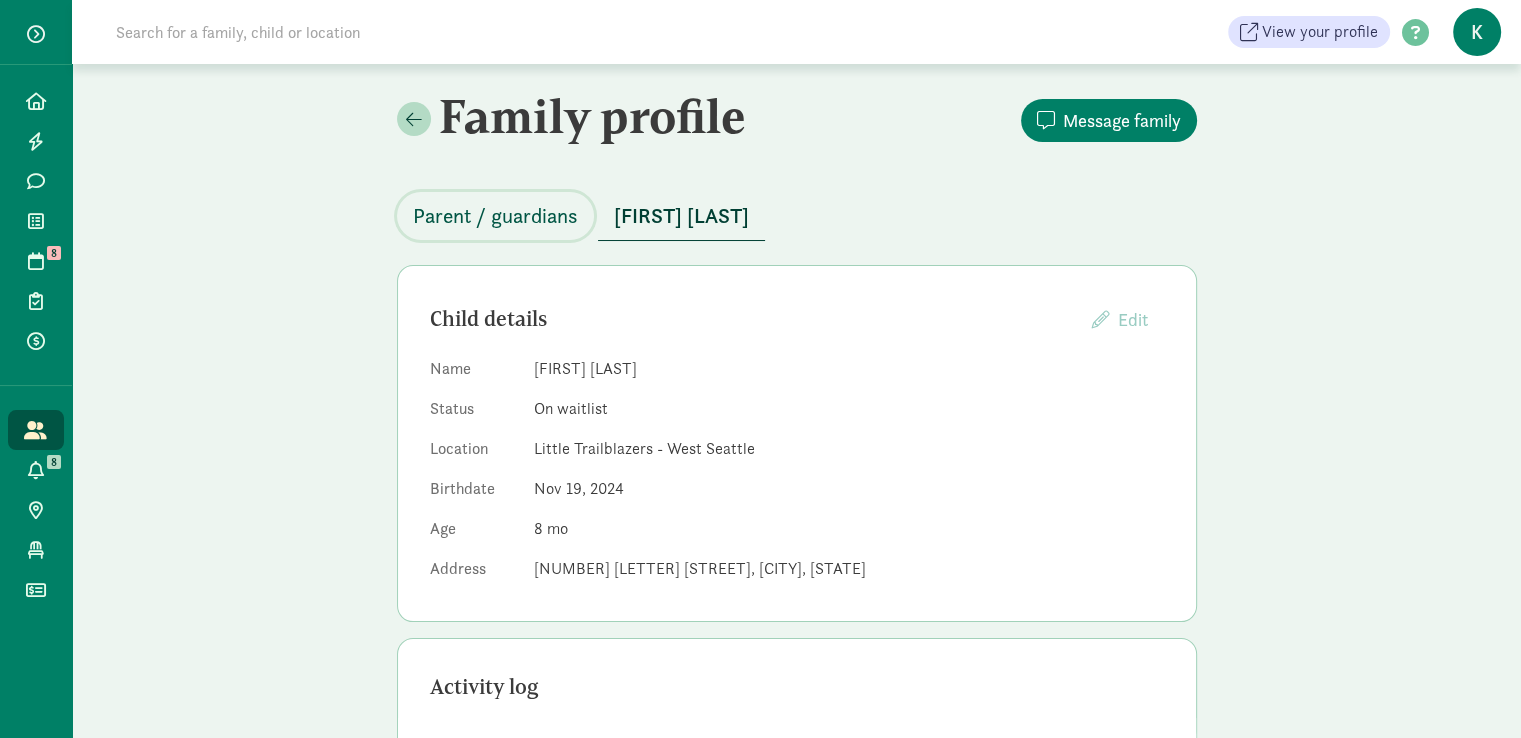 click on "Parent / guardians" at bounding box center (495, 216) 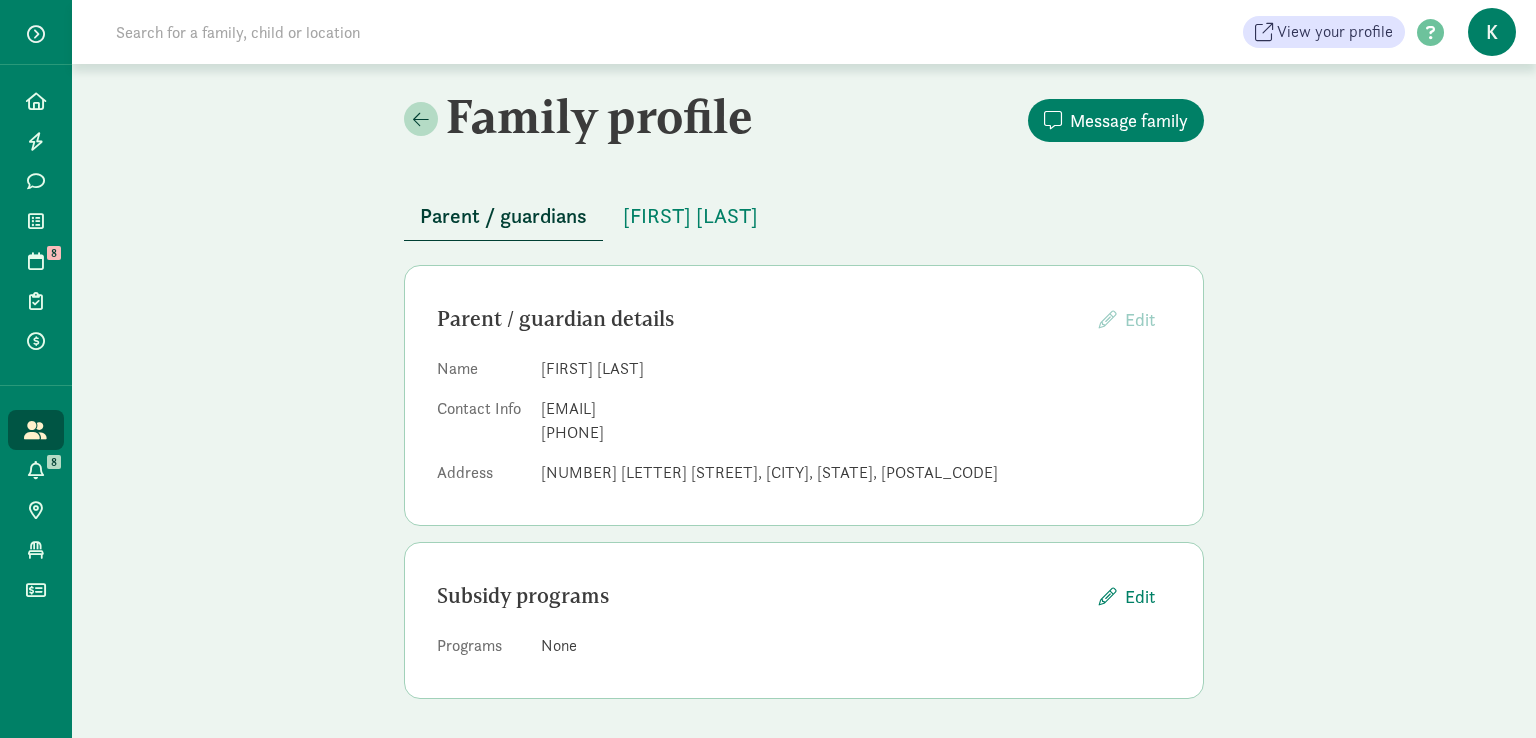 drag, startPoint x: 537, startPoint y: 405, endPoint x: 725, endPoint y: 405, distance: 188 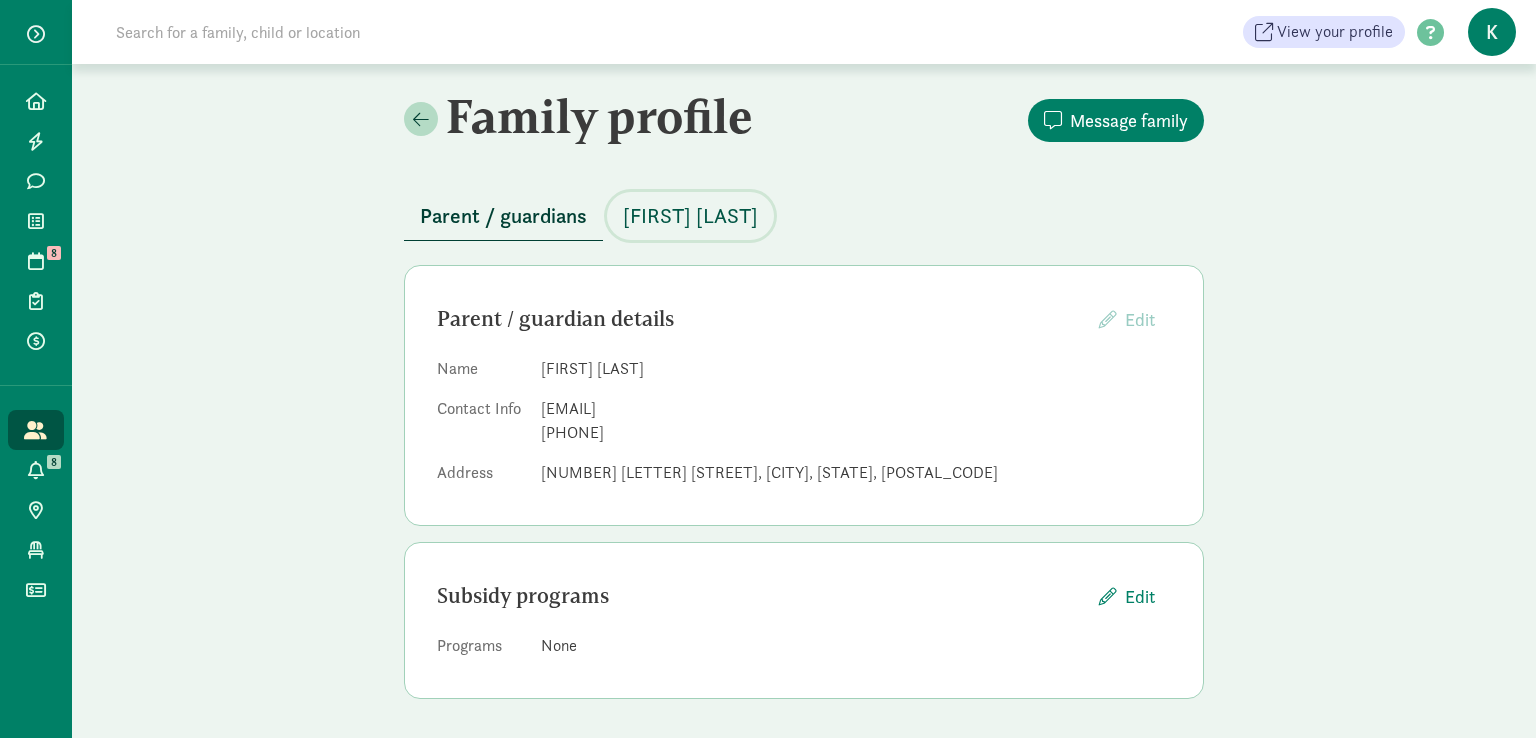click on "[FIRST] [LAST]" at bounding box center (690, 216) 